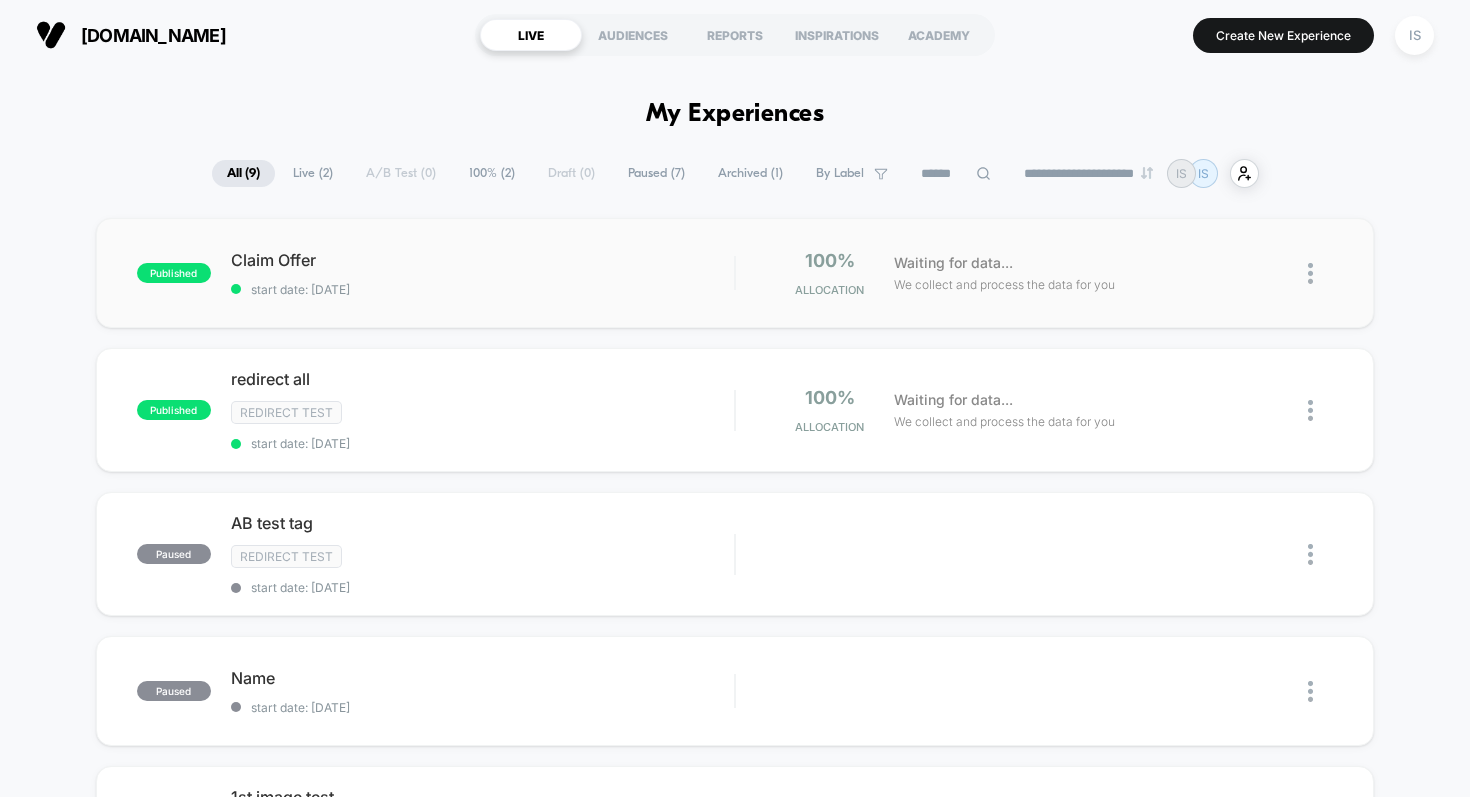 scroll, scrollTop: 0, scrollLeft: 0, axis: both 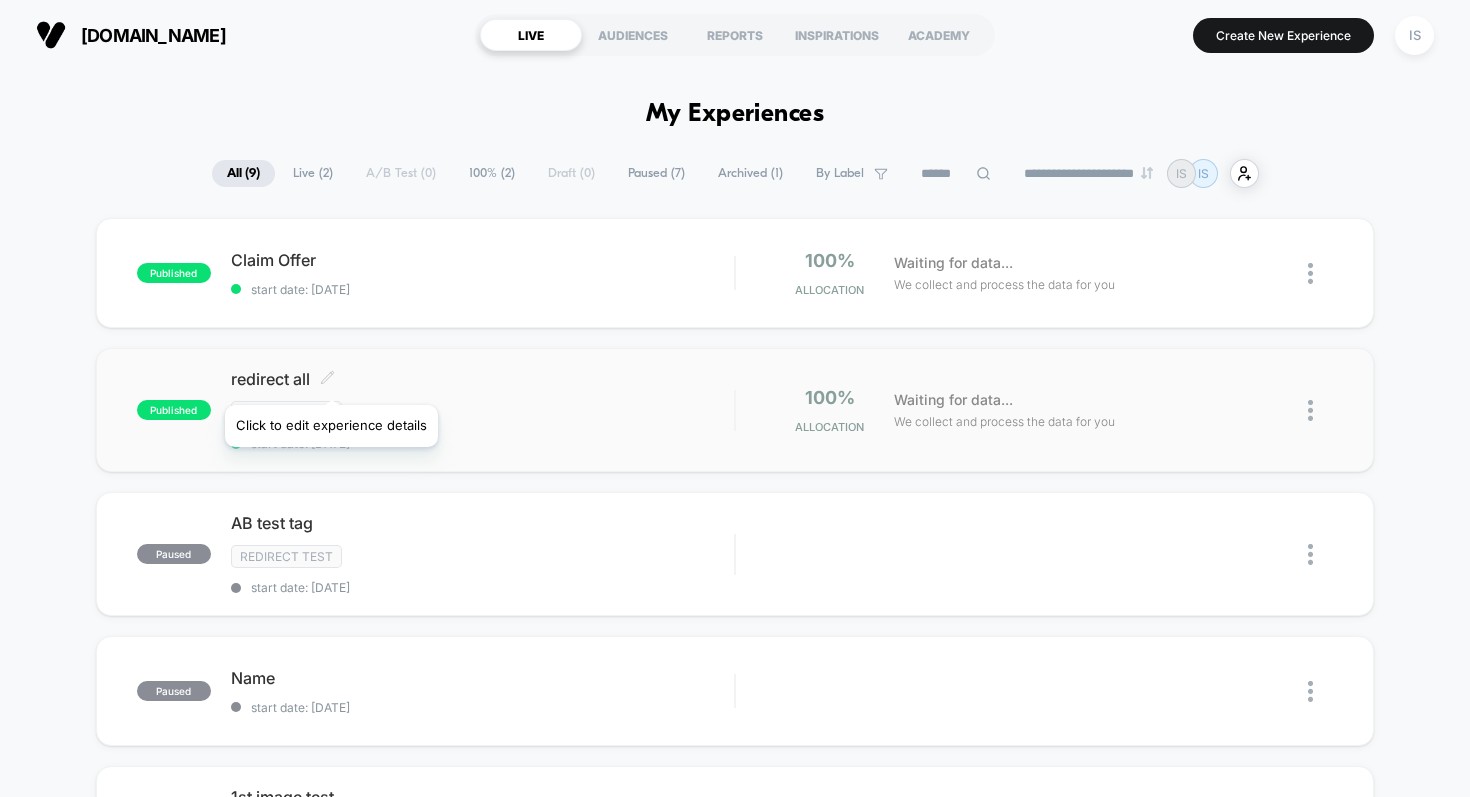 click 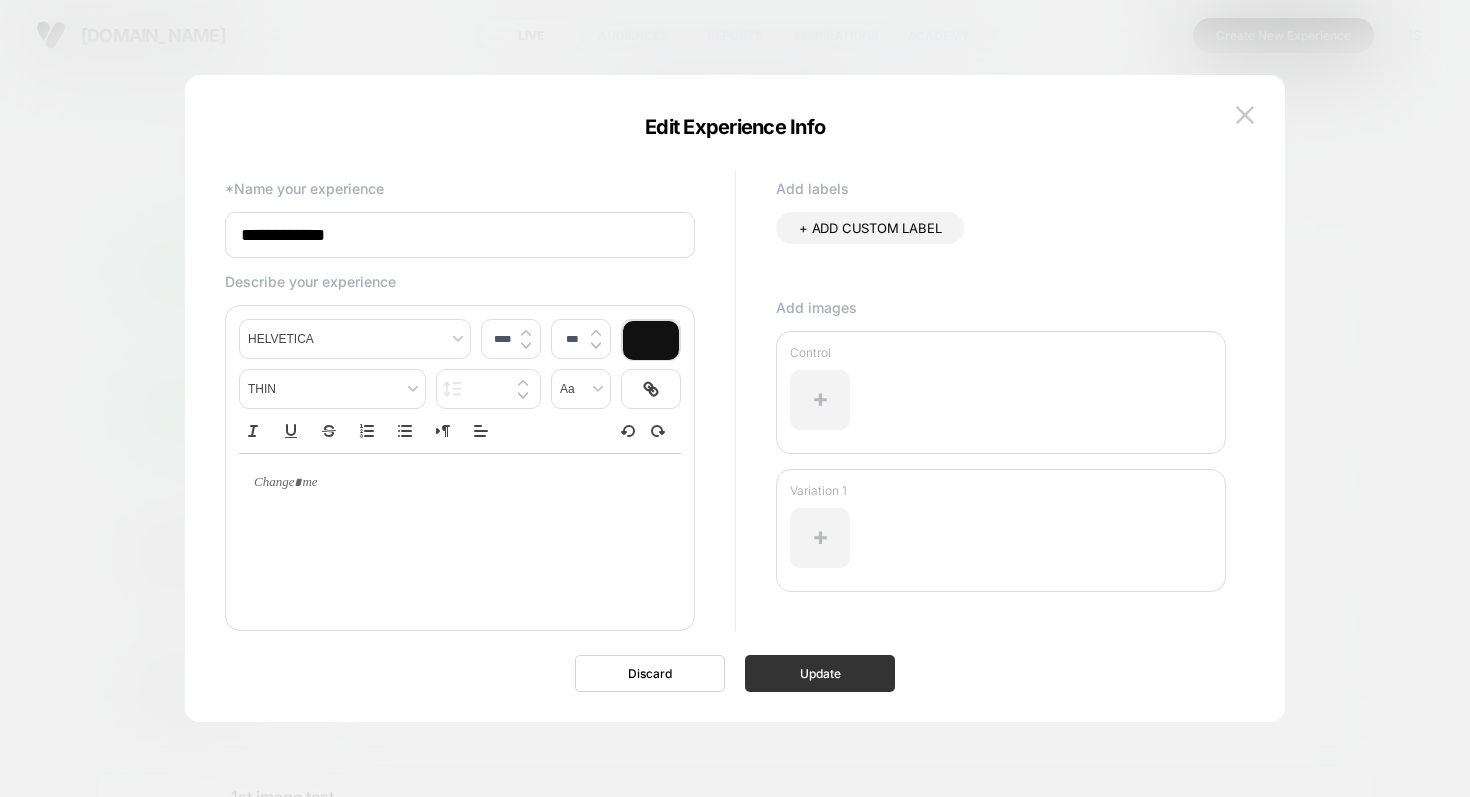 click on "Update" at bounding box center (820, 673) 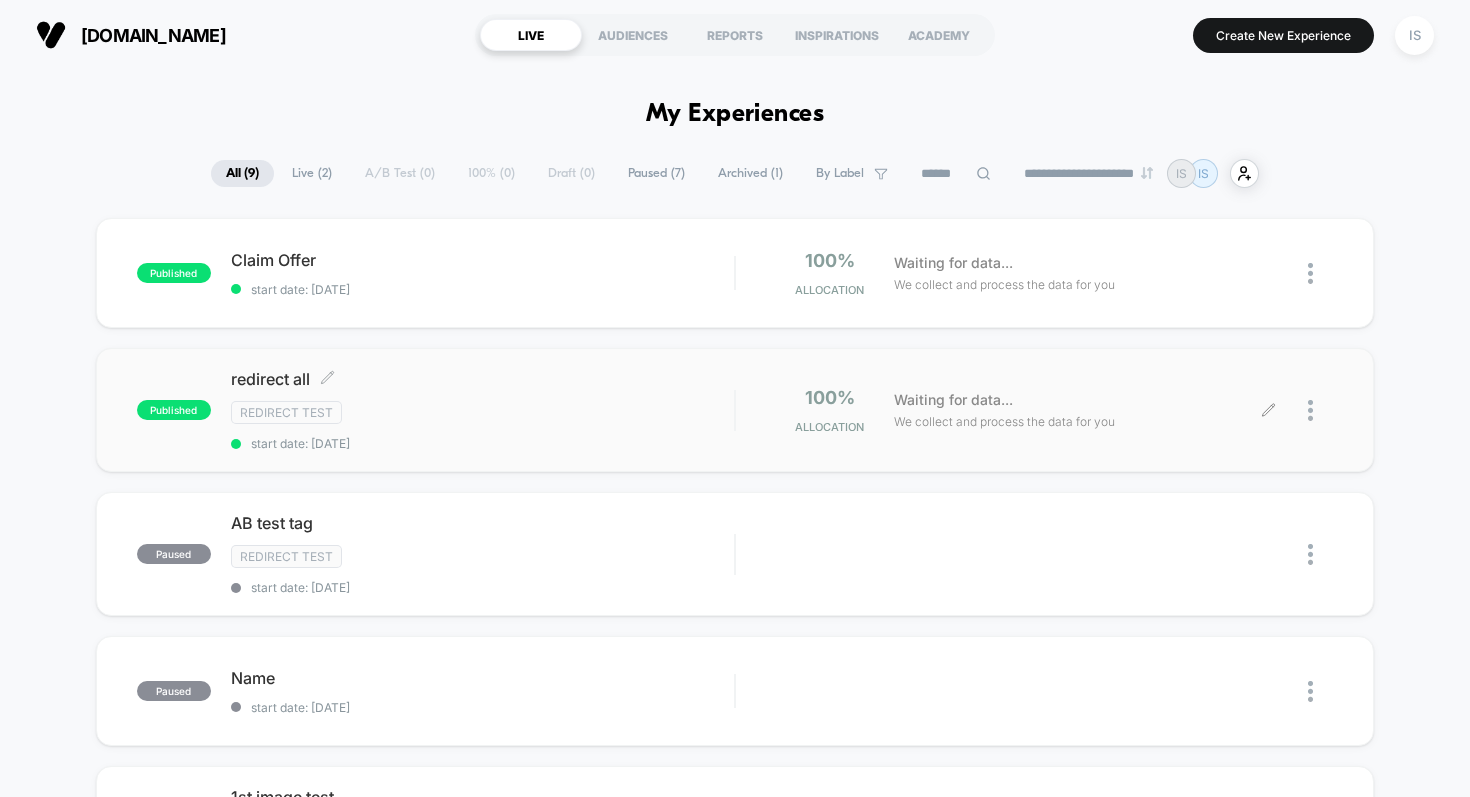 click 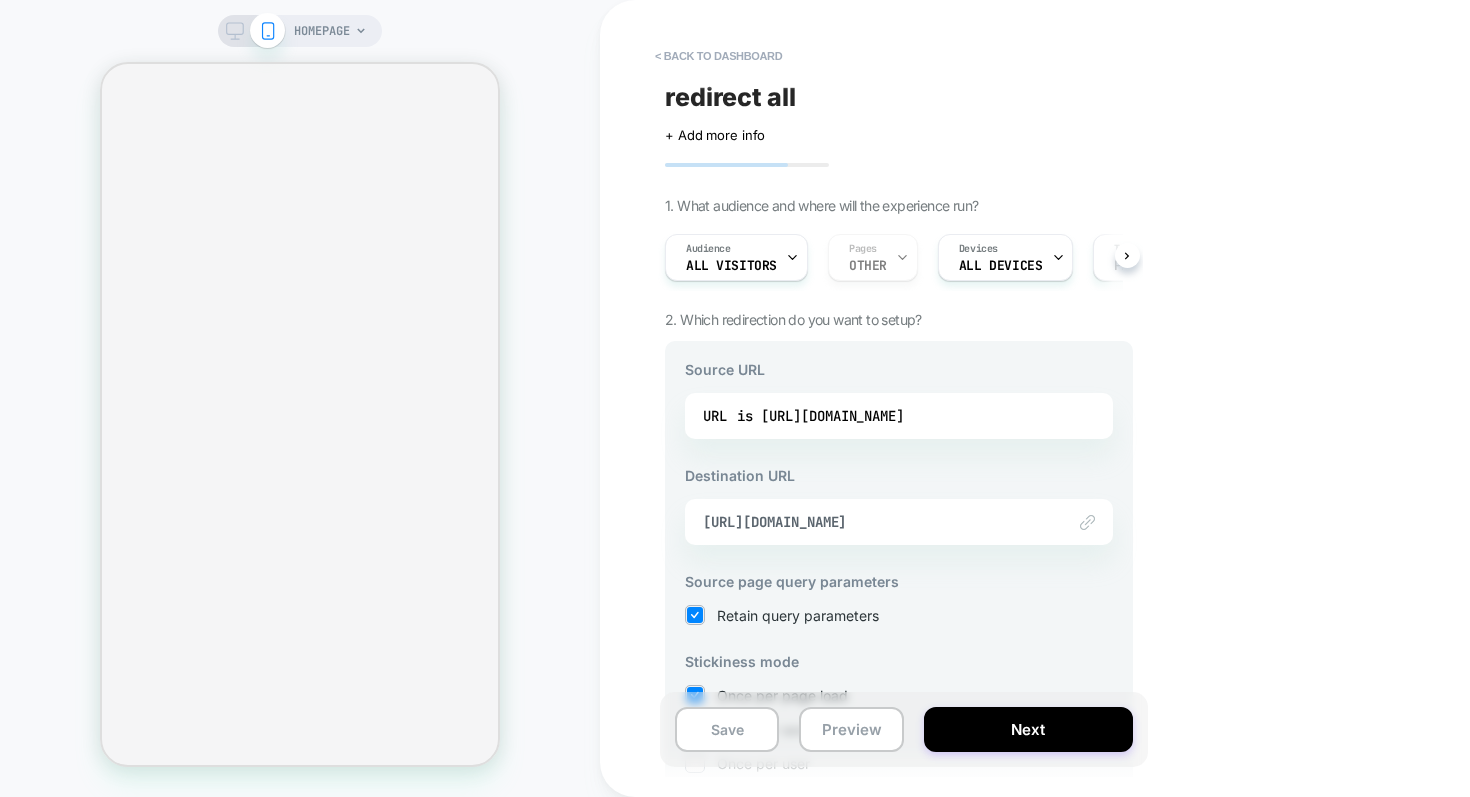 click at bounding box center [1087, 522] 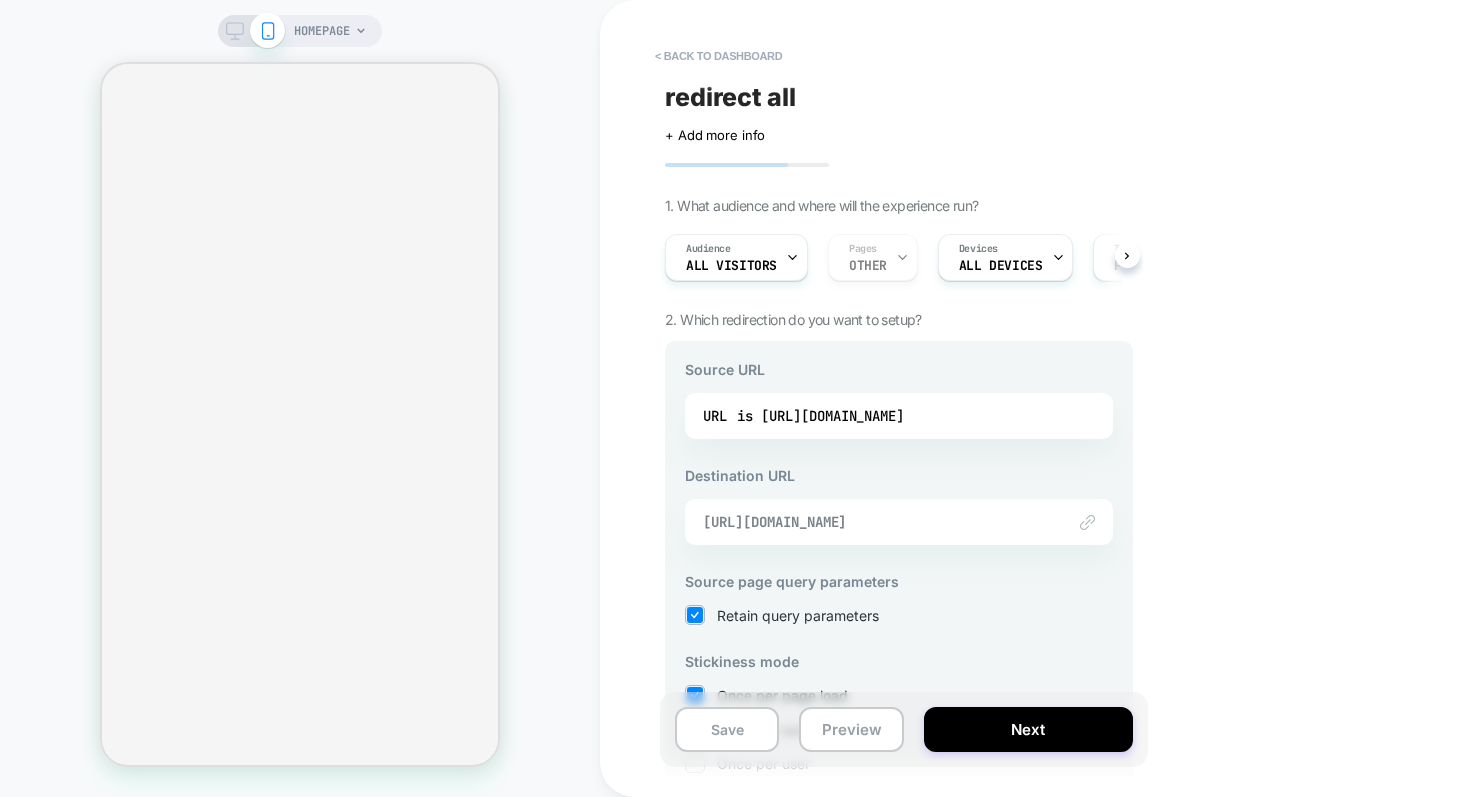 click on "[URL][DOMAIN_NAME]" at bounding box center (874, 522) 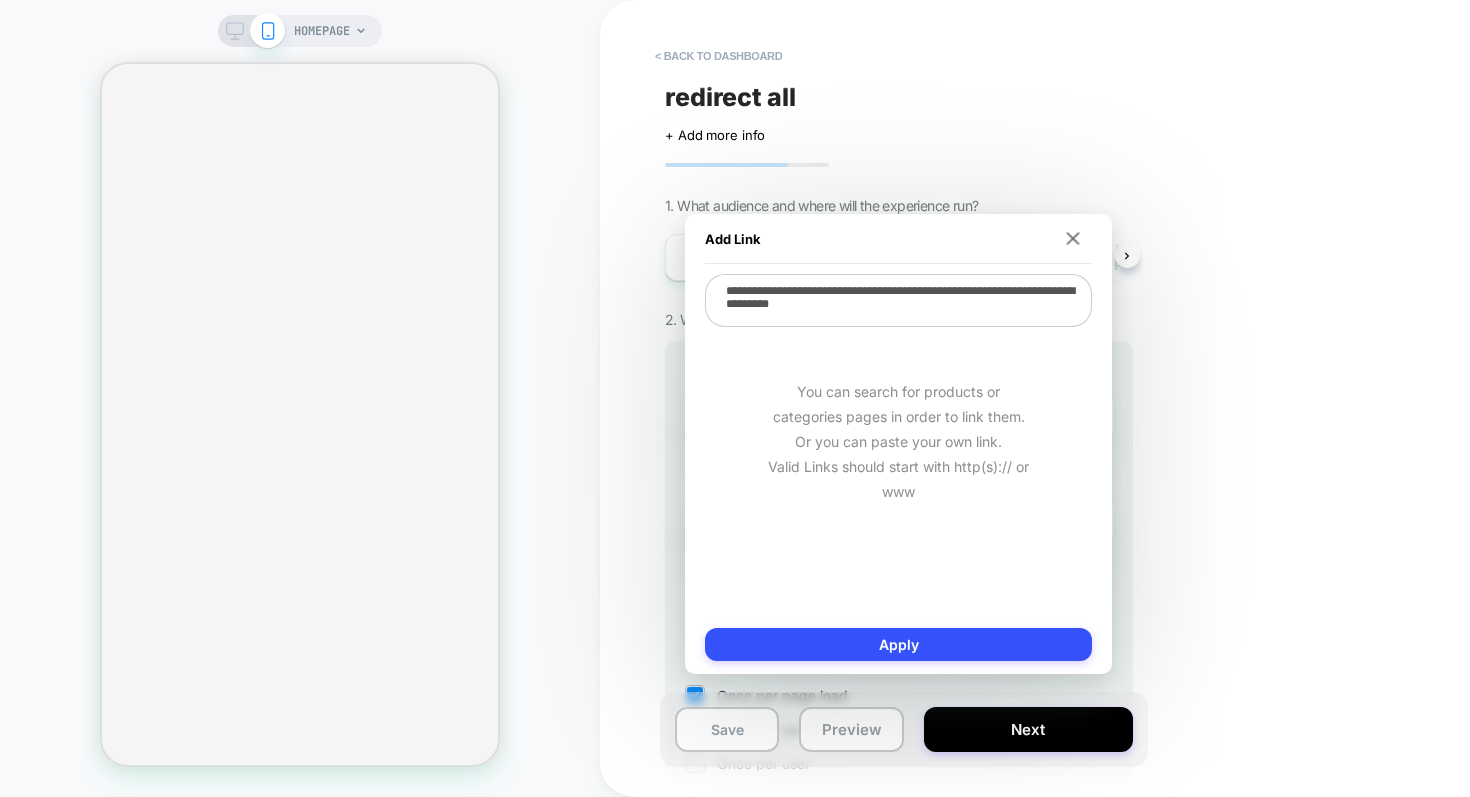 click on "You can search for products or categories pages in order to link them. Or you can paste your own link. Valid Links should start with http(s):// or www" at bounding box center [898, 441] 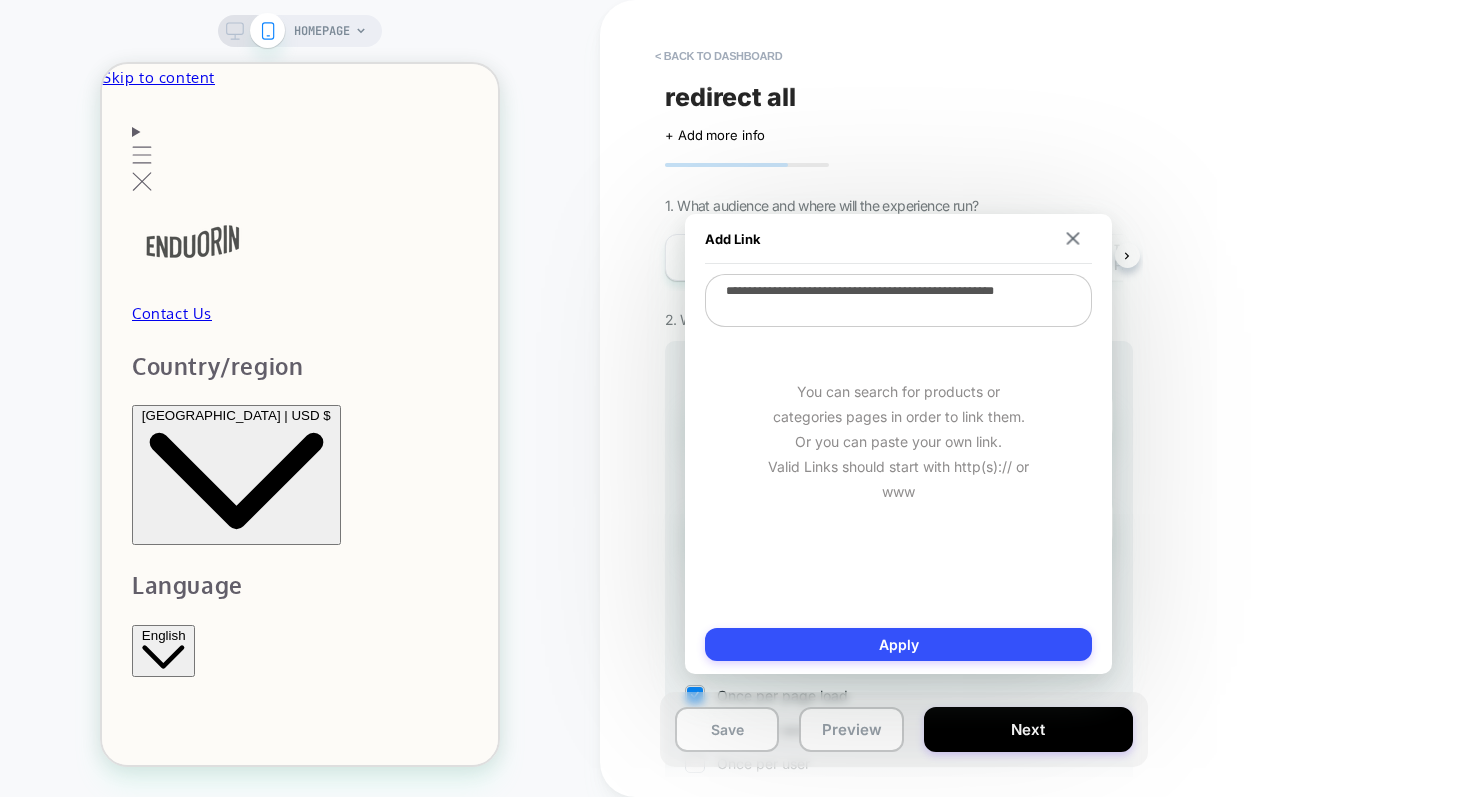 scroll, scrollTop: 0, scrollLeft: 0, axis: both 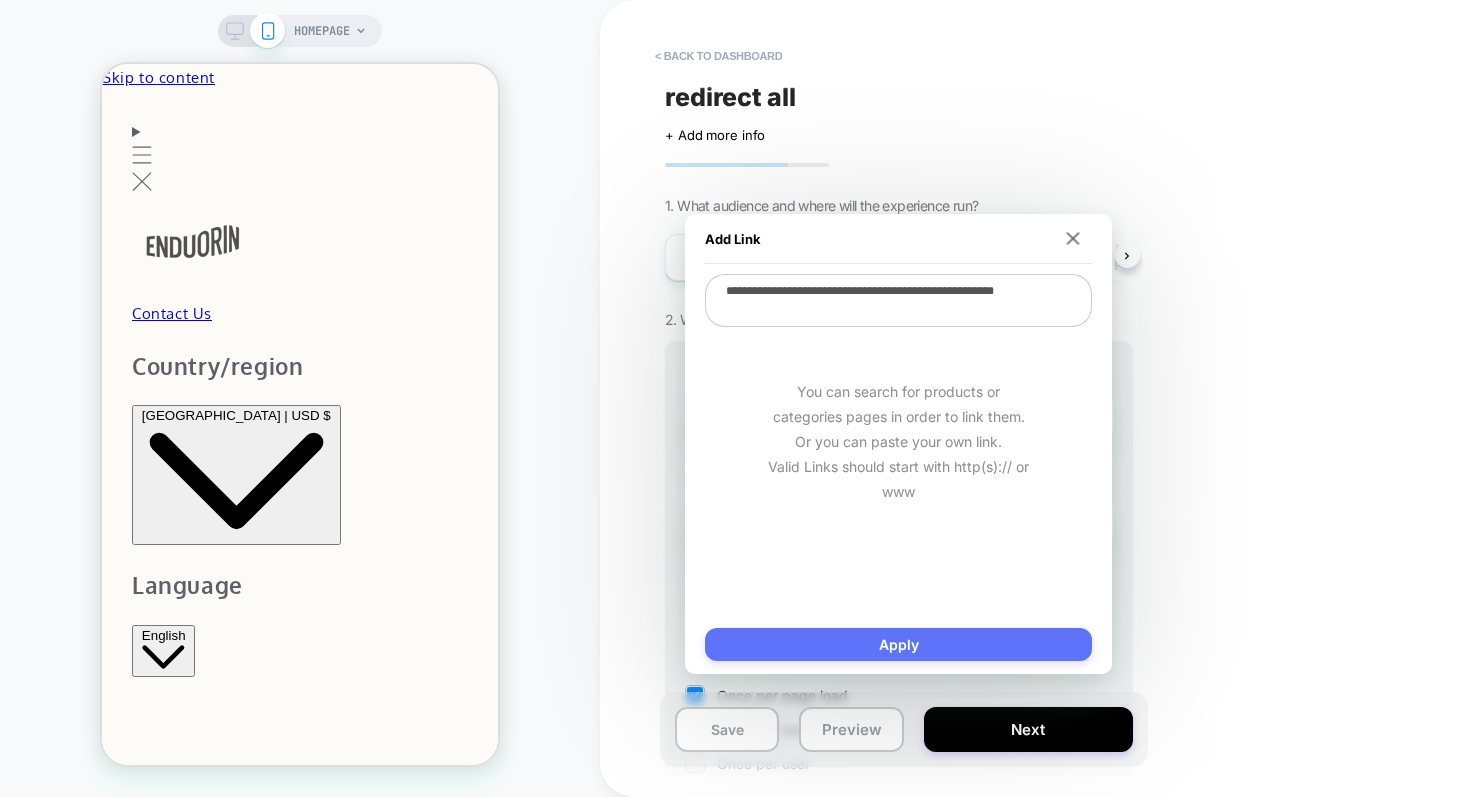 type on "**********" 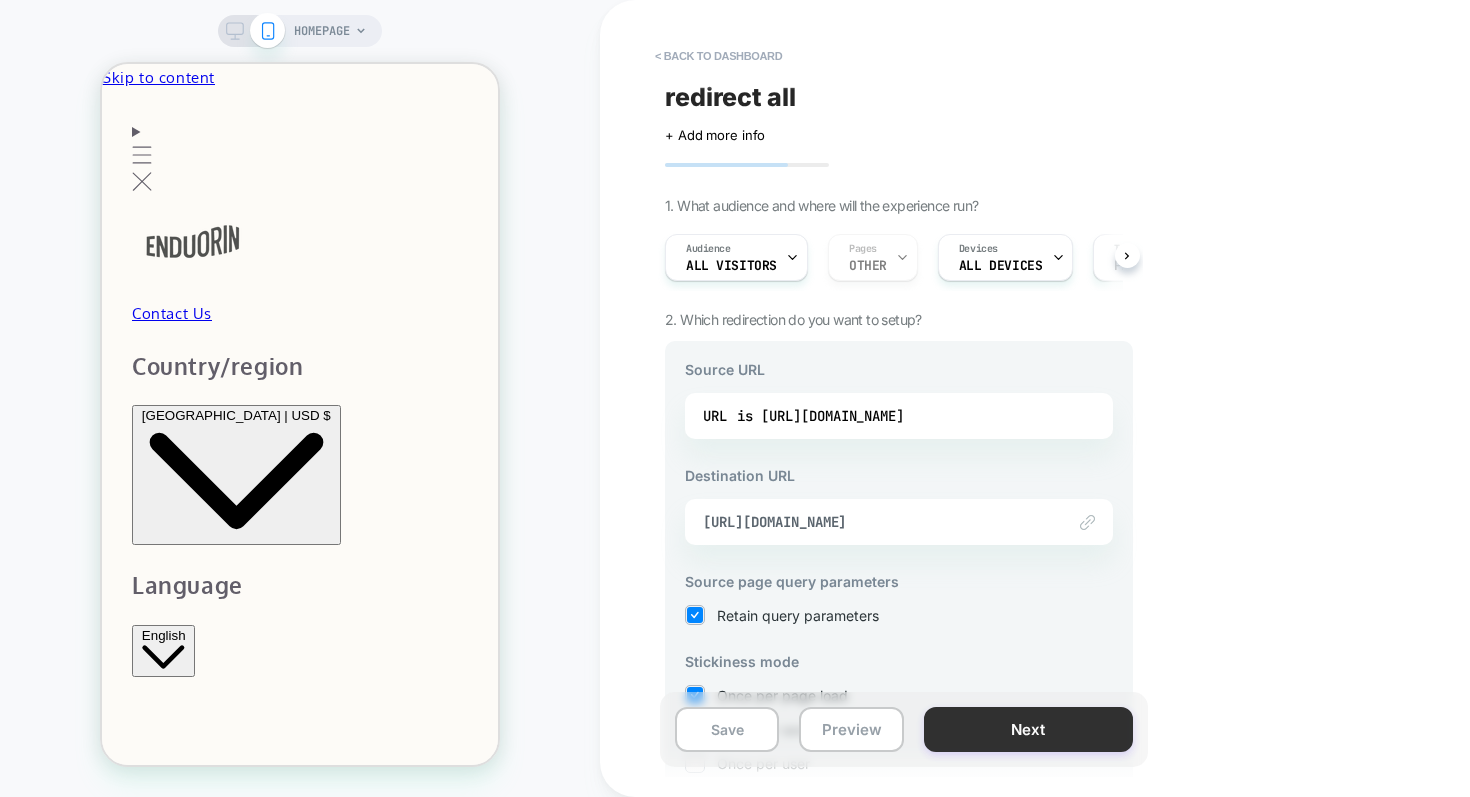 click on "Next" at bounding box center [1028, 729] 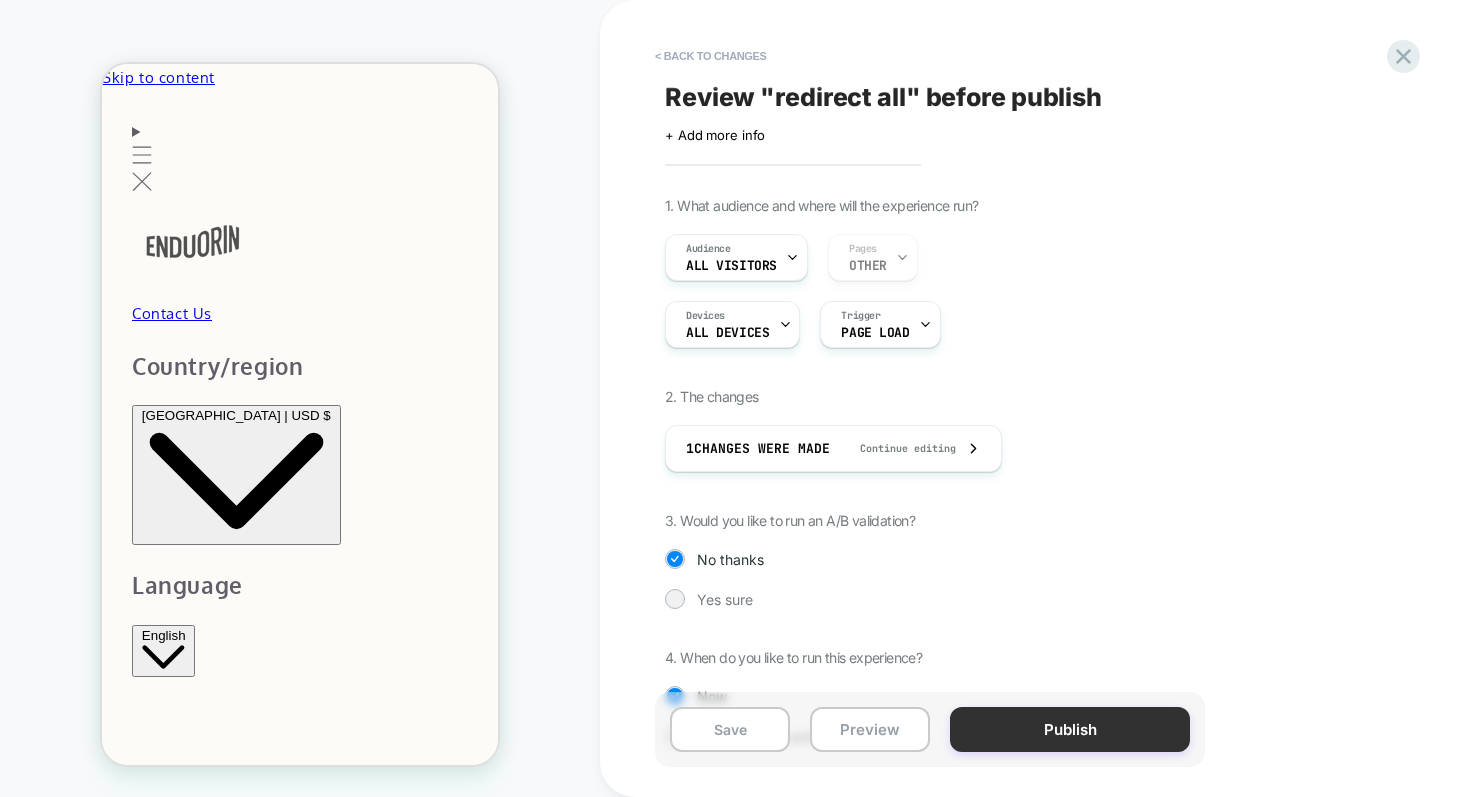click on "Publish" at bounding box center (1070, 729) 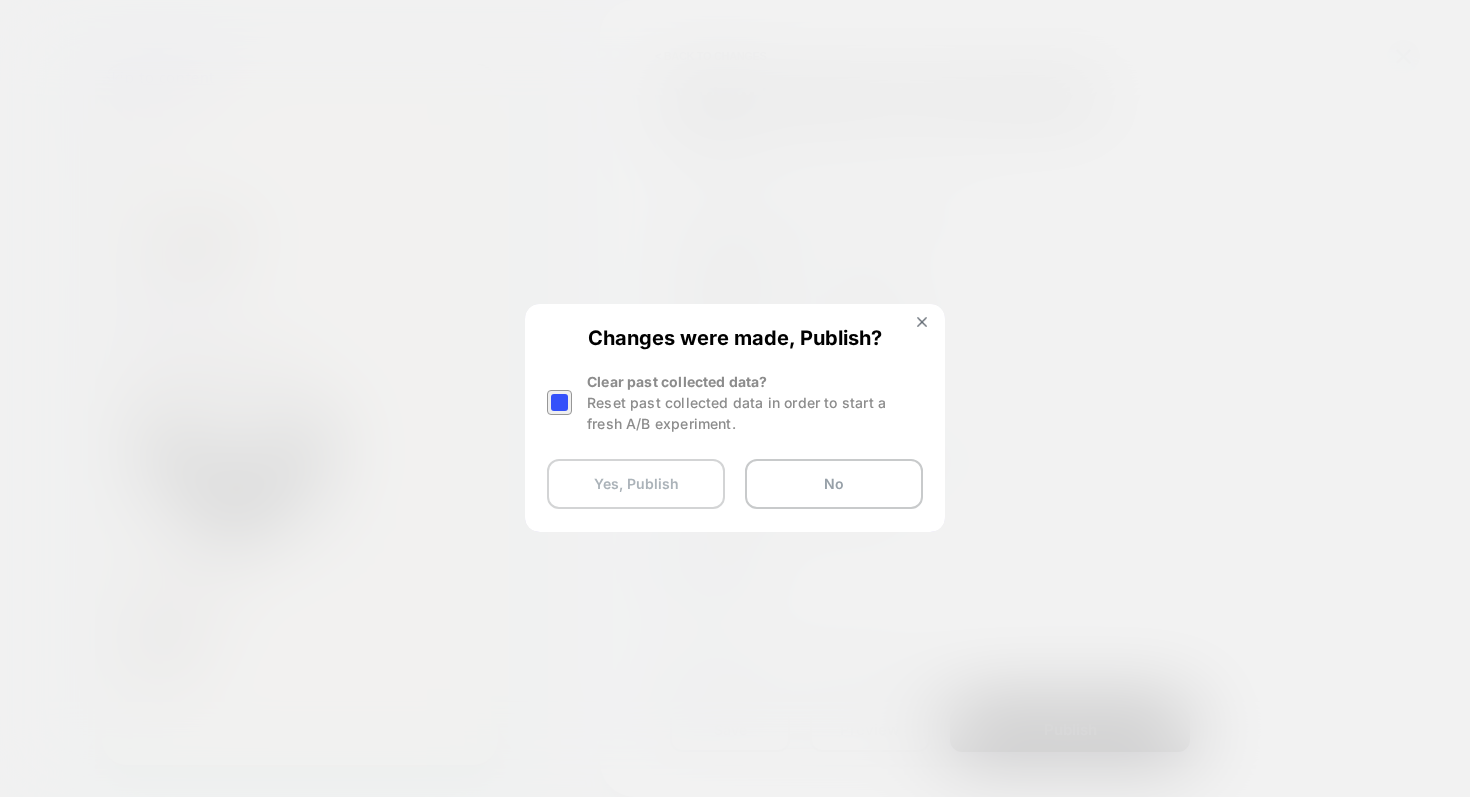 click on "Yes, Publish" at bounding box center (636, 484) 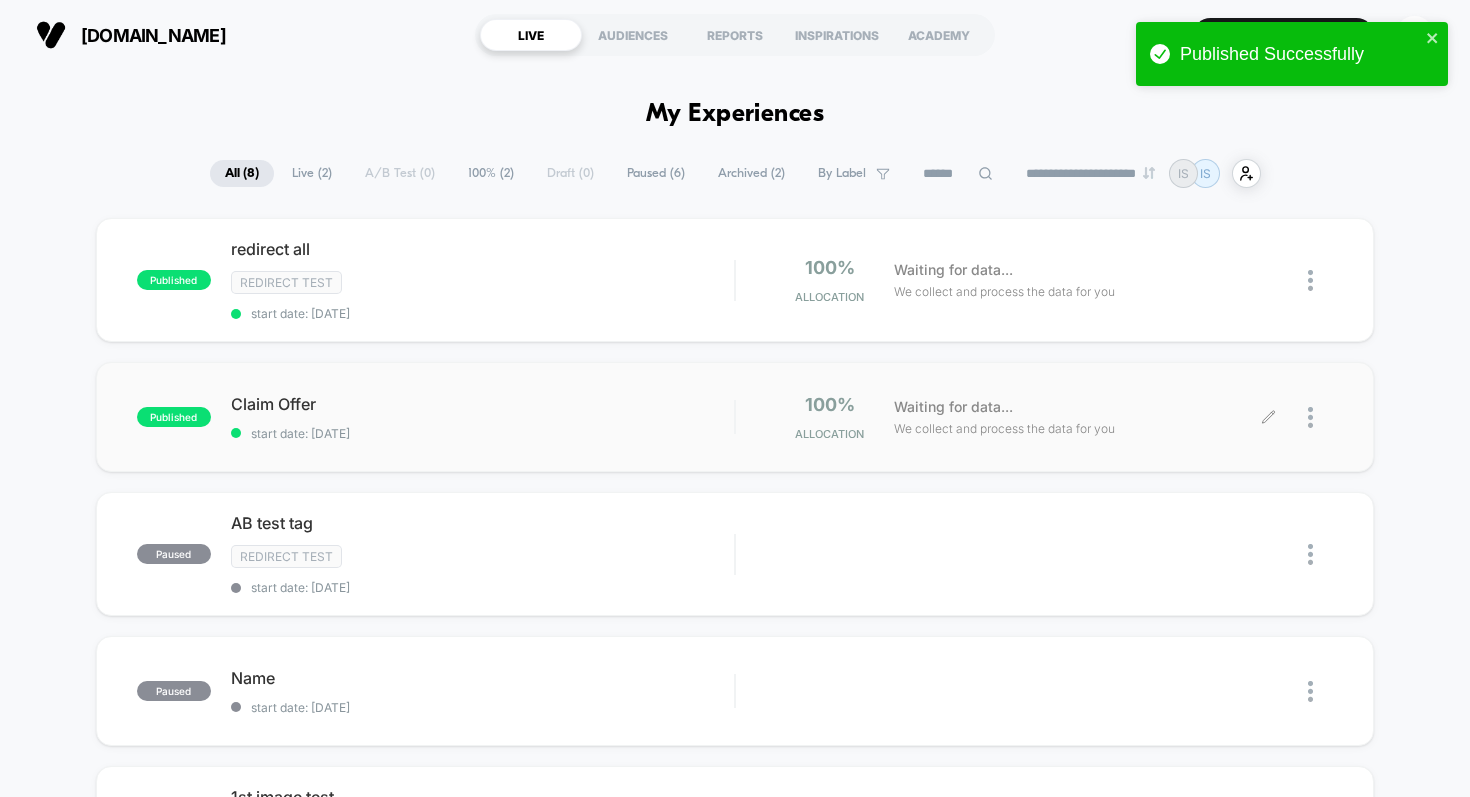click 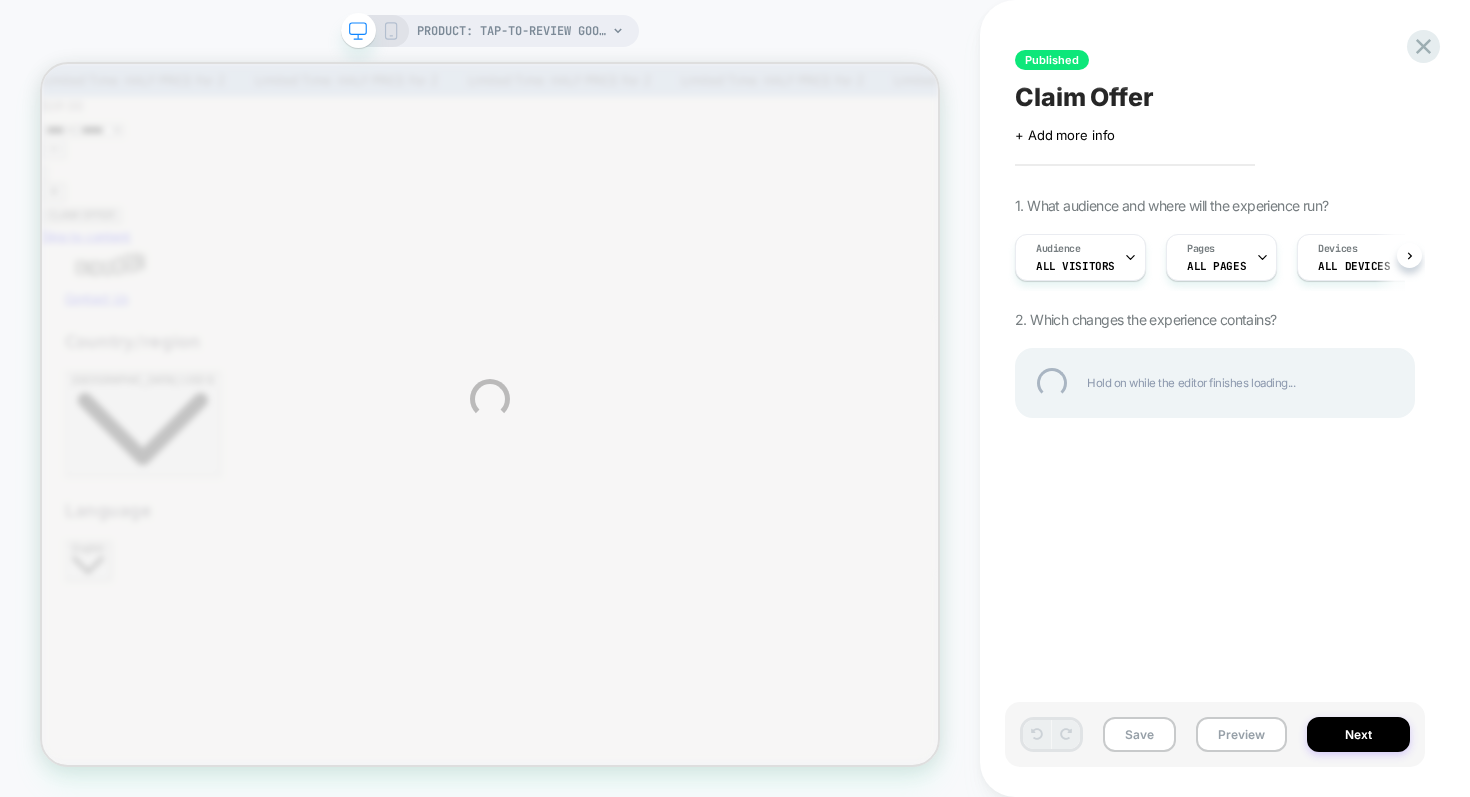 scroll, scrollTop: 0, scrollLeft: 0, axis: both 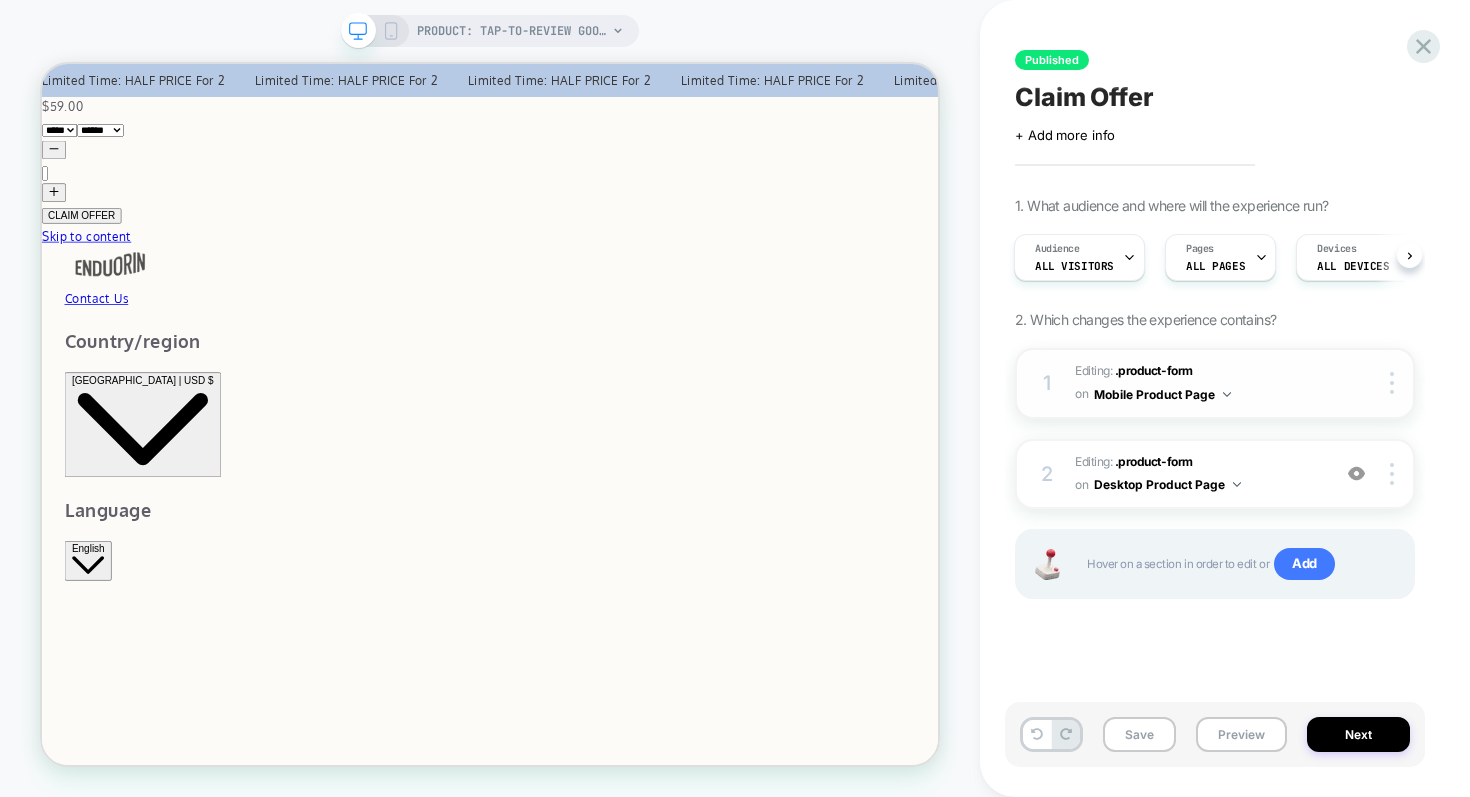 click on "Mobile Product Page" at bounding box center (1162, 394) 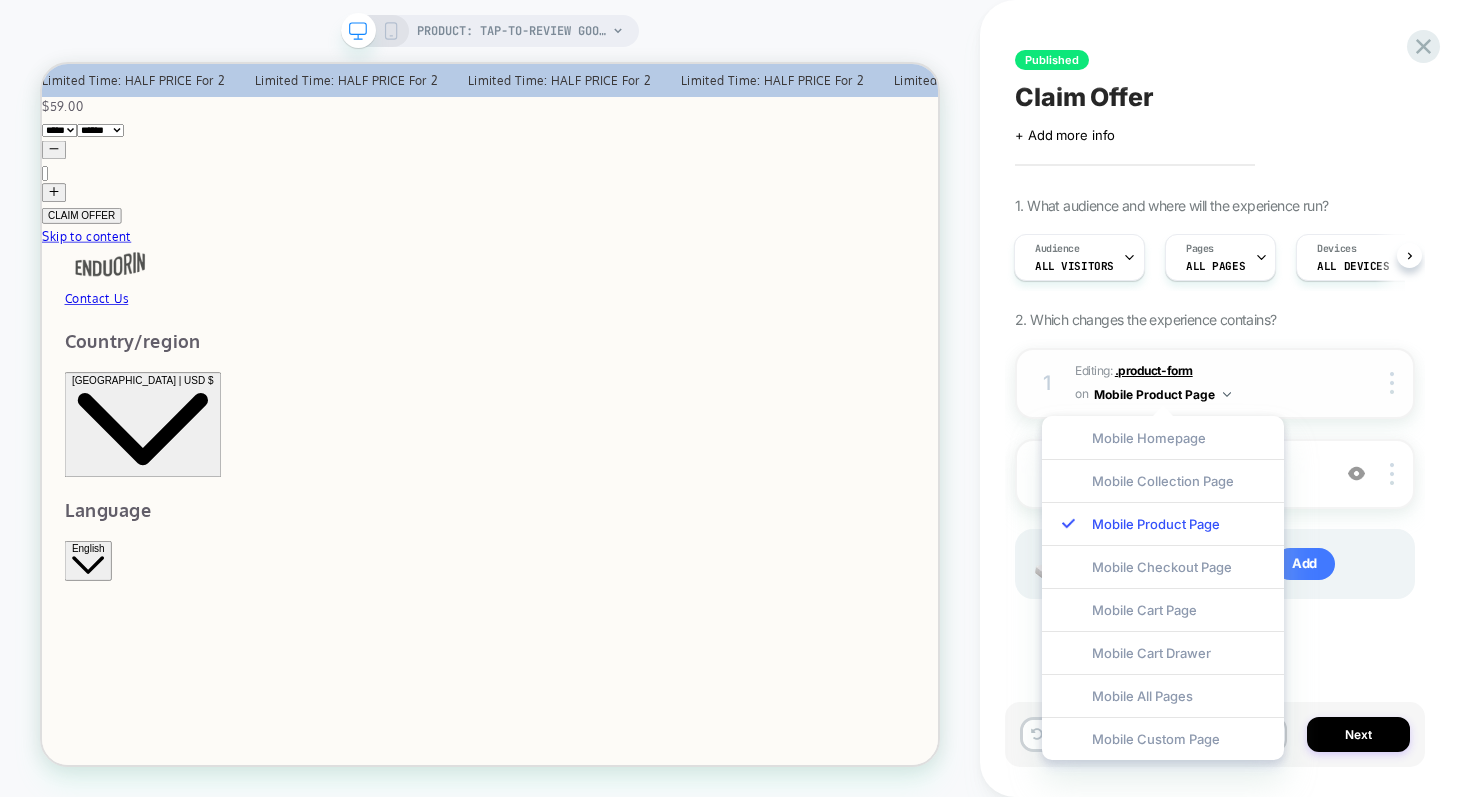 click on ".product-form" at bounding box center [1154, 370] 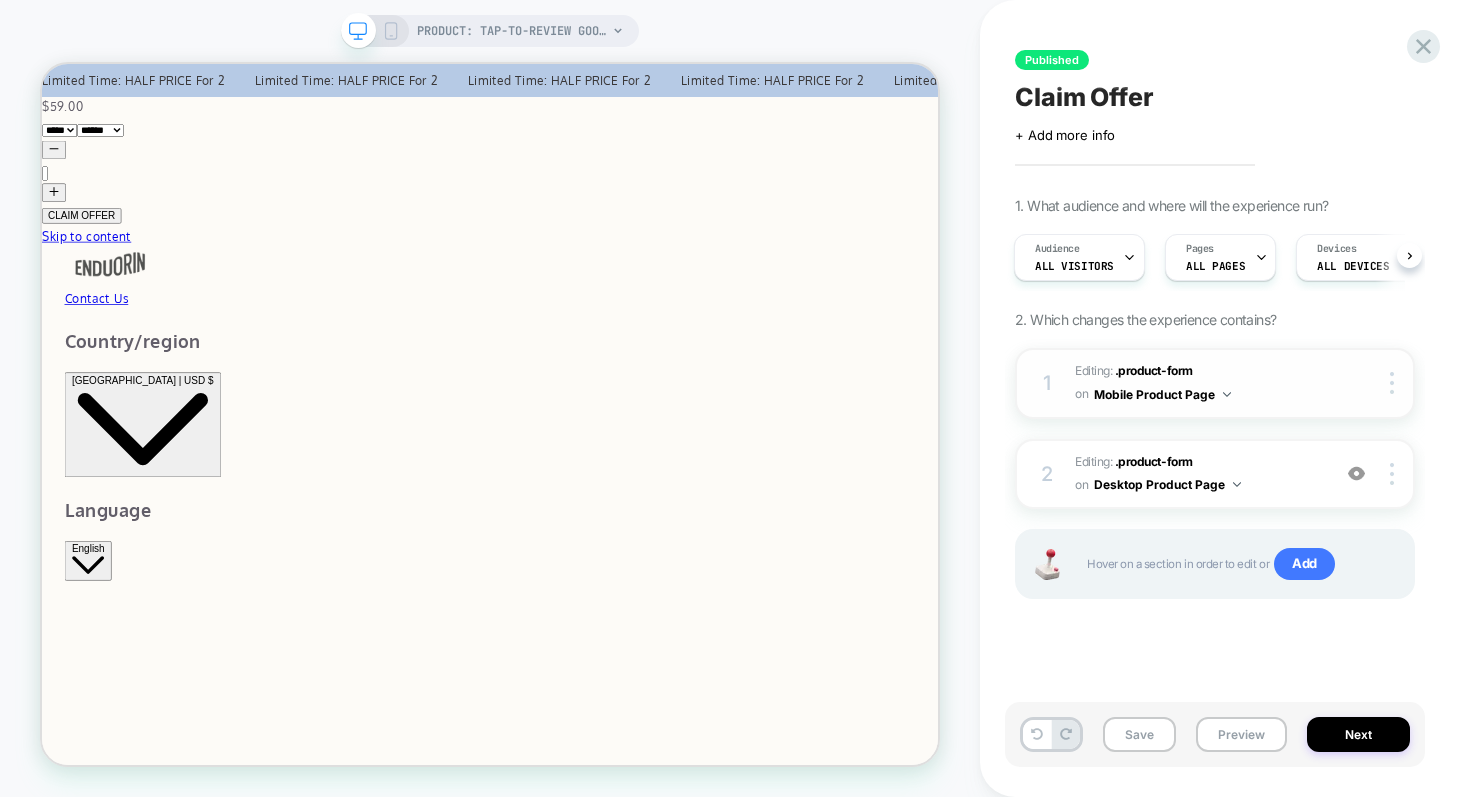 click on "1" at bounding box center (1047, 383) 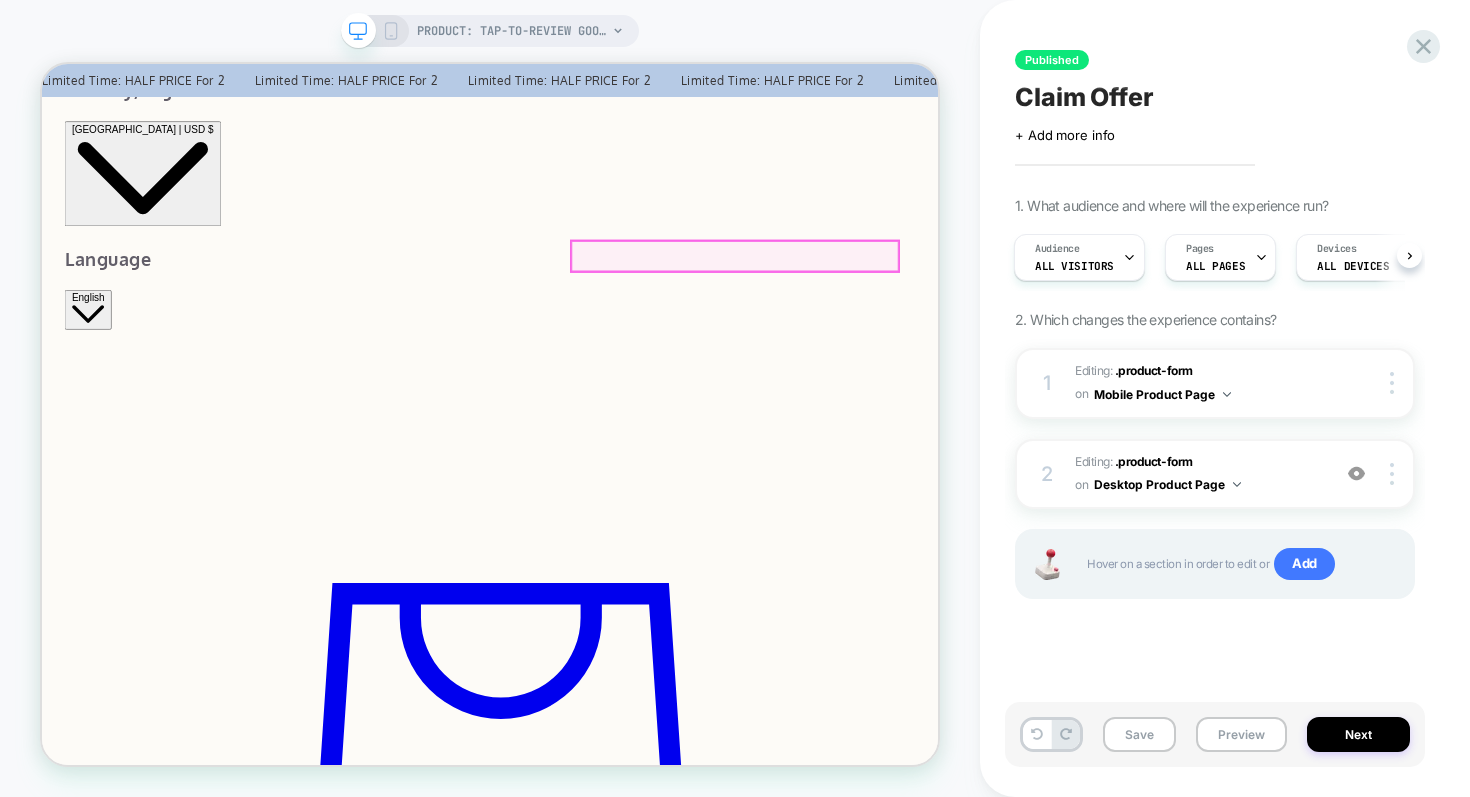 scroll, scrollTop: 371, scrollLeft: 0, axis: vertical 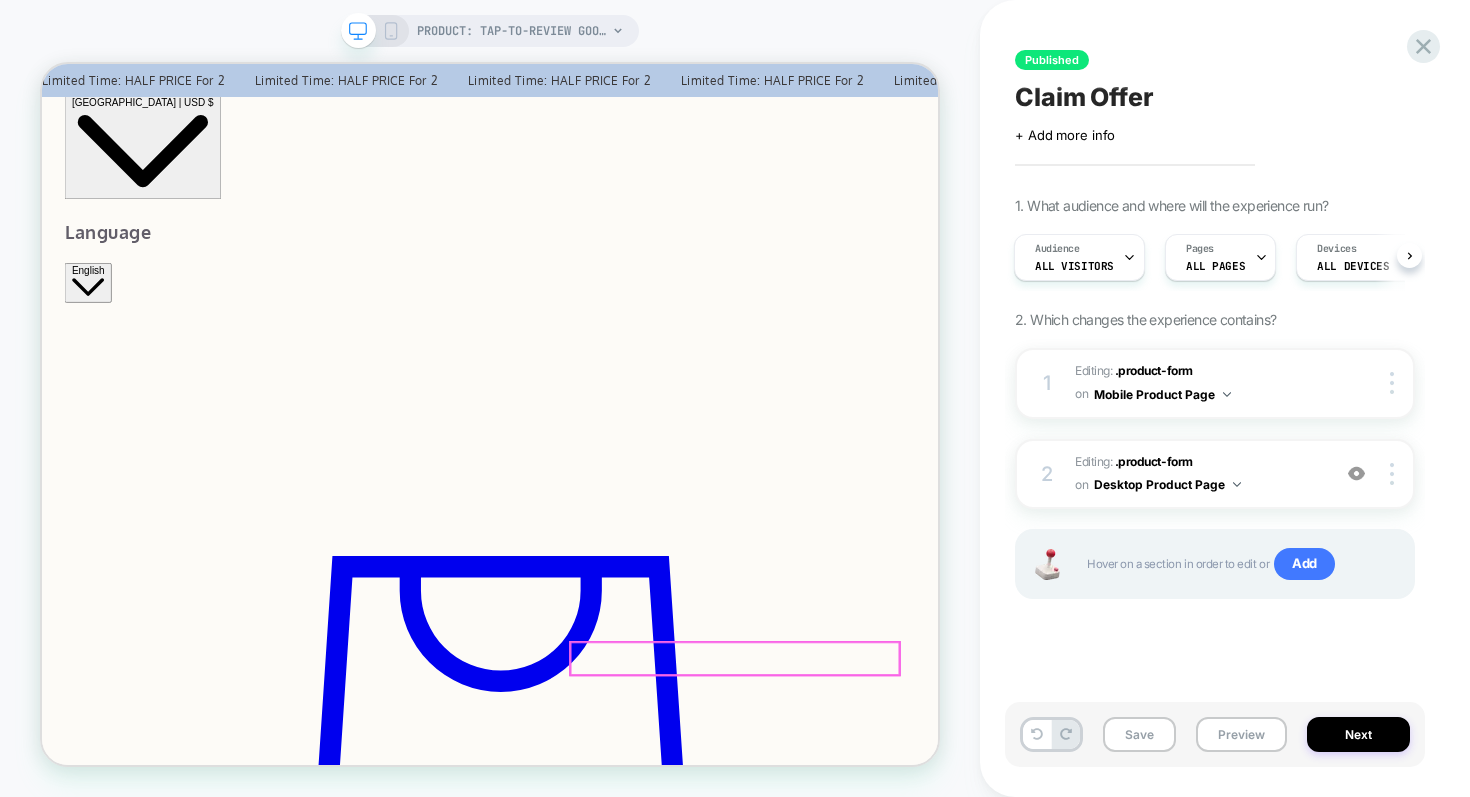 click on "CLAIM OFFER" at bounding box center [95, 2579] 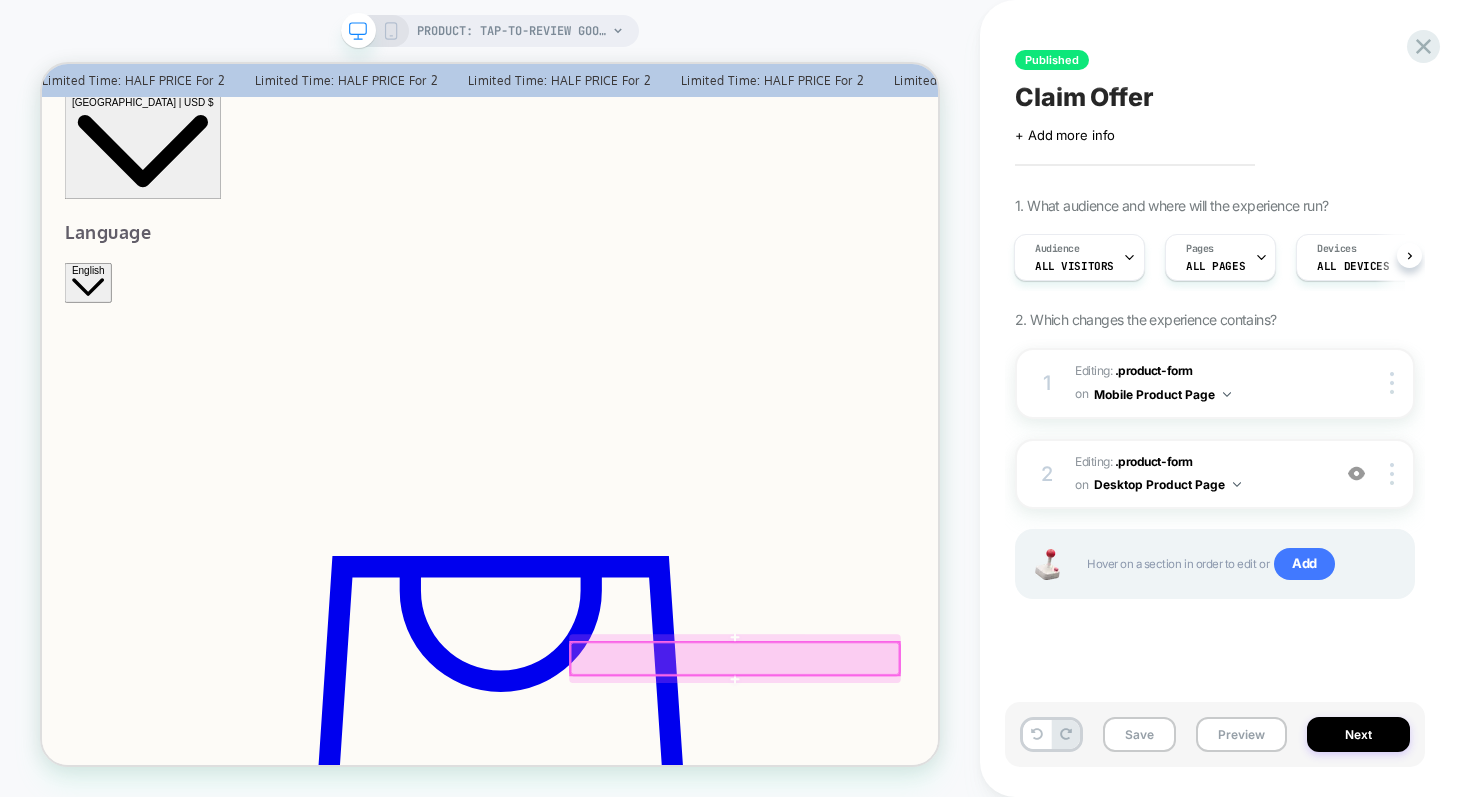 click at bounding box center [966, 856] 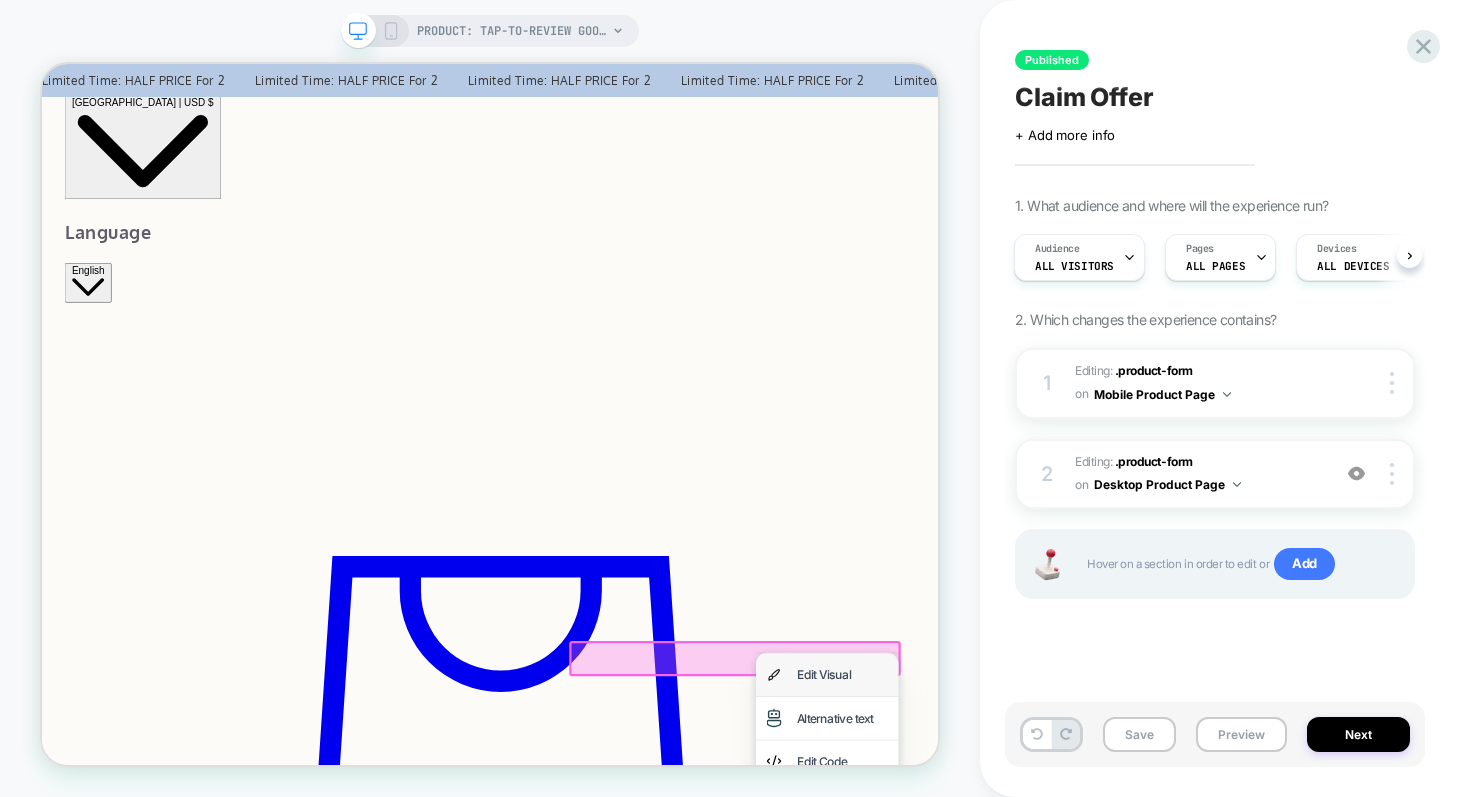 click on "Edit Visual" at bounding box center (1089, 878) 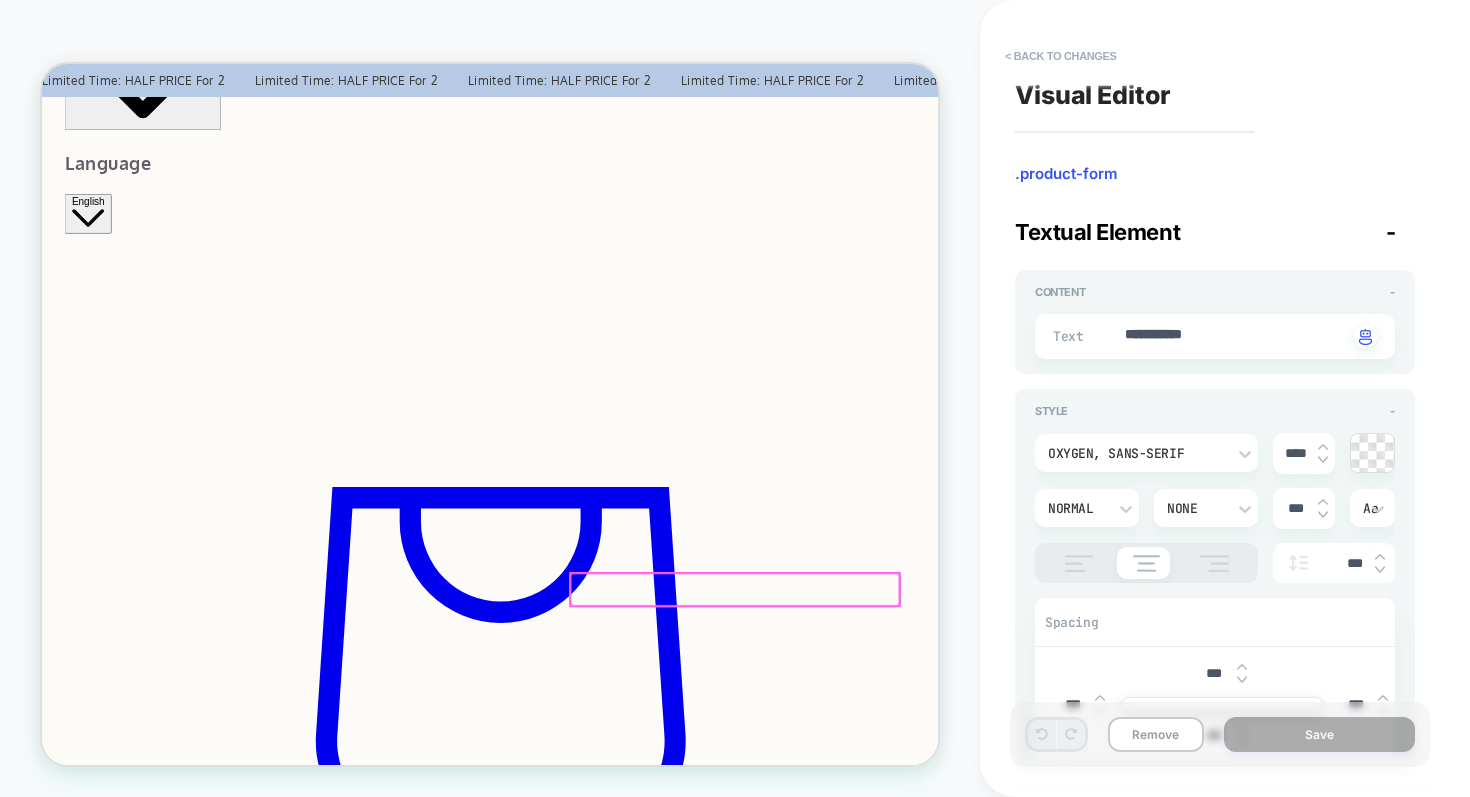 scroll, scrollTop: 145, scrollLeft: 0, axis: vertical 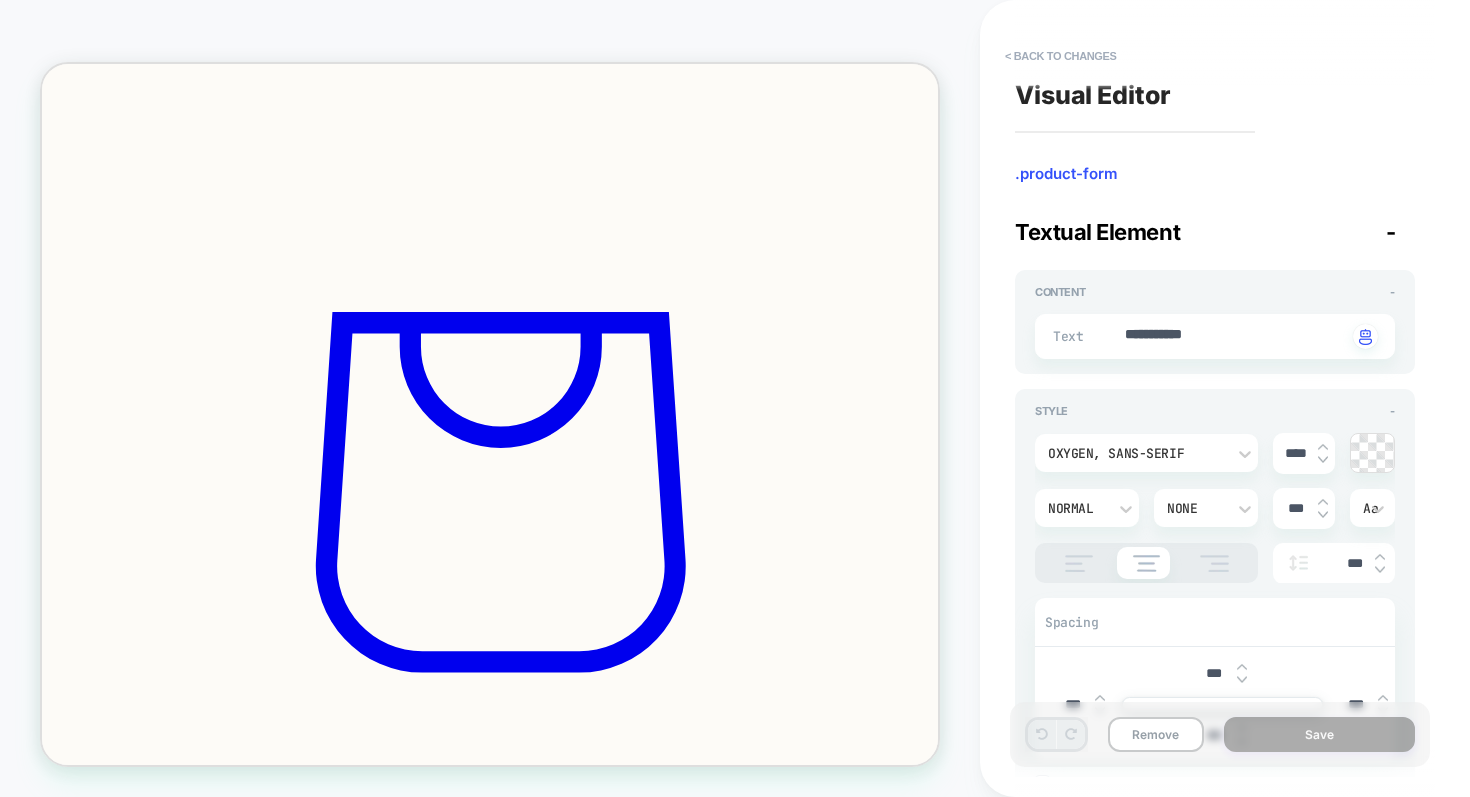type on "*" 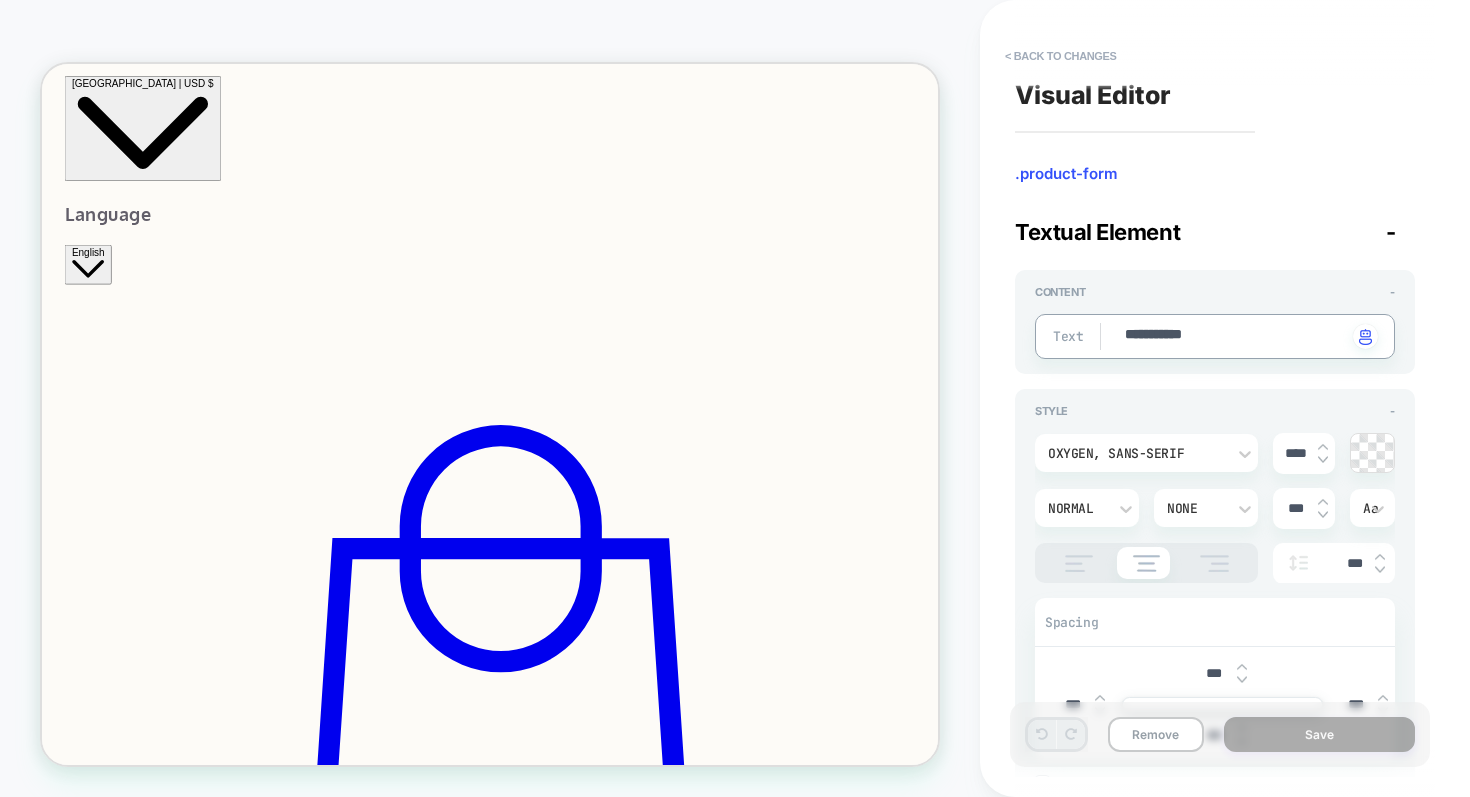 click on "**********" at bounding box center [1235, 336] 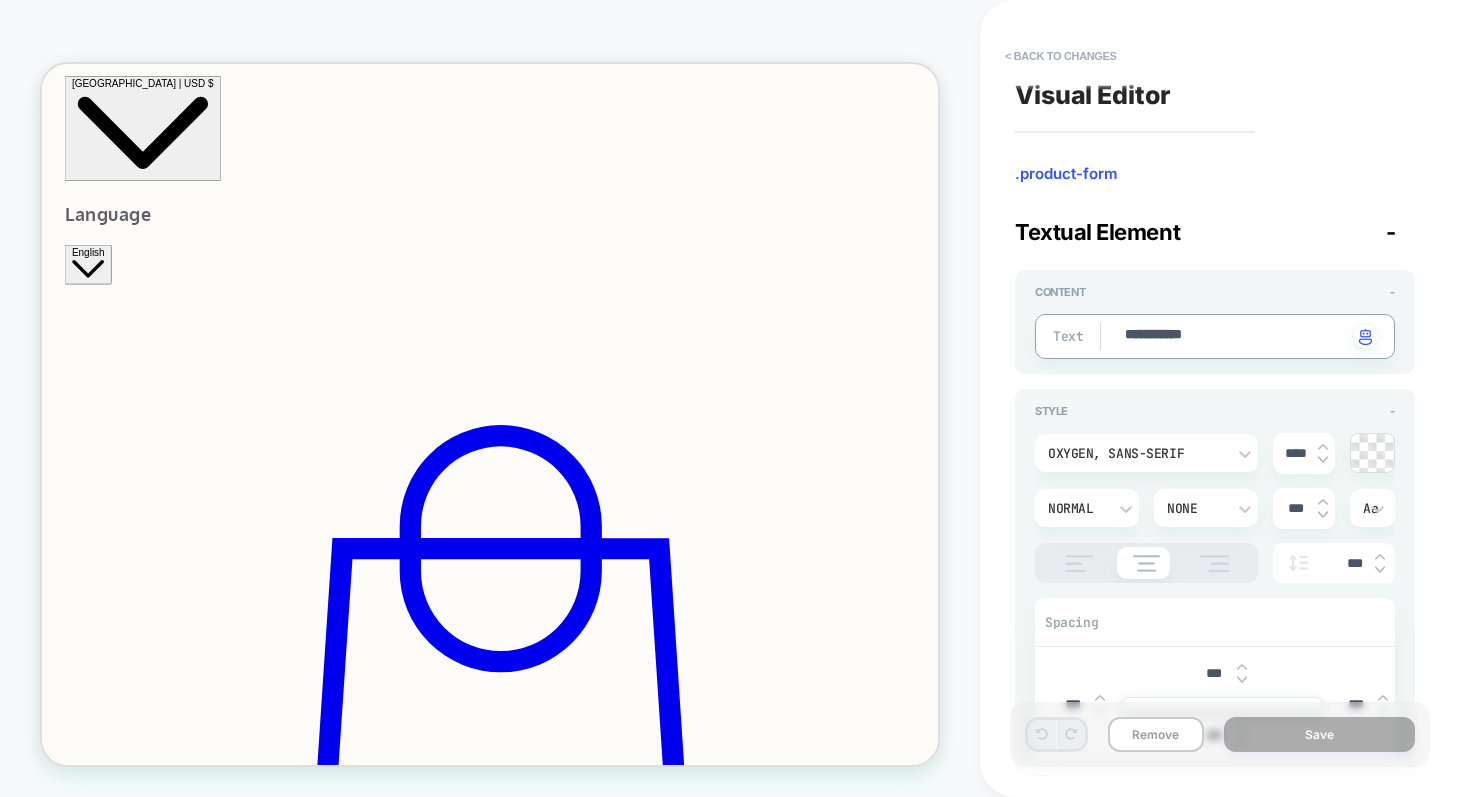 click on "**********" at bounding box center (1235, 336) 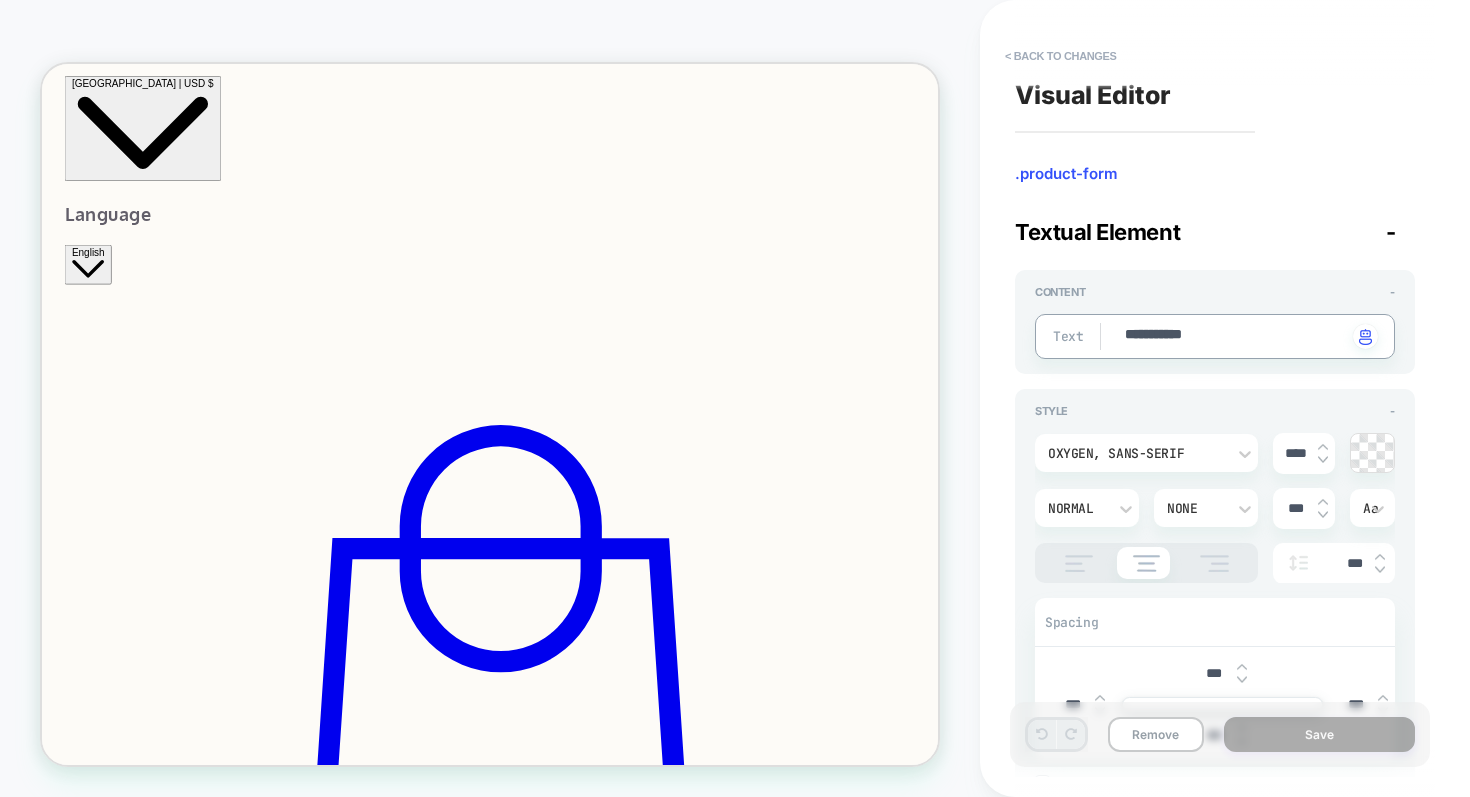 select on "*****" 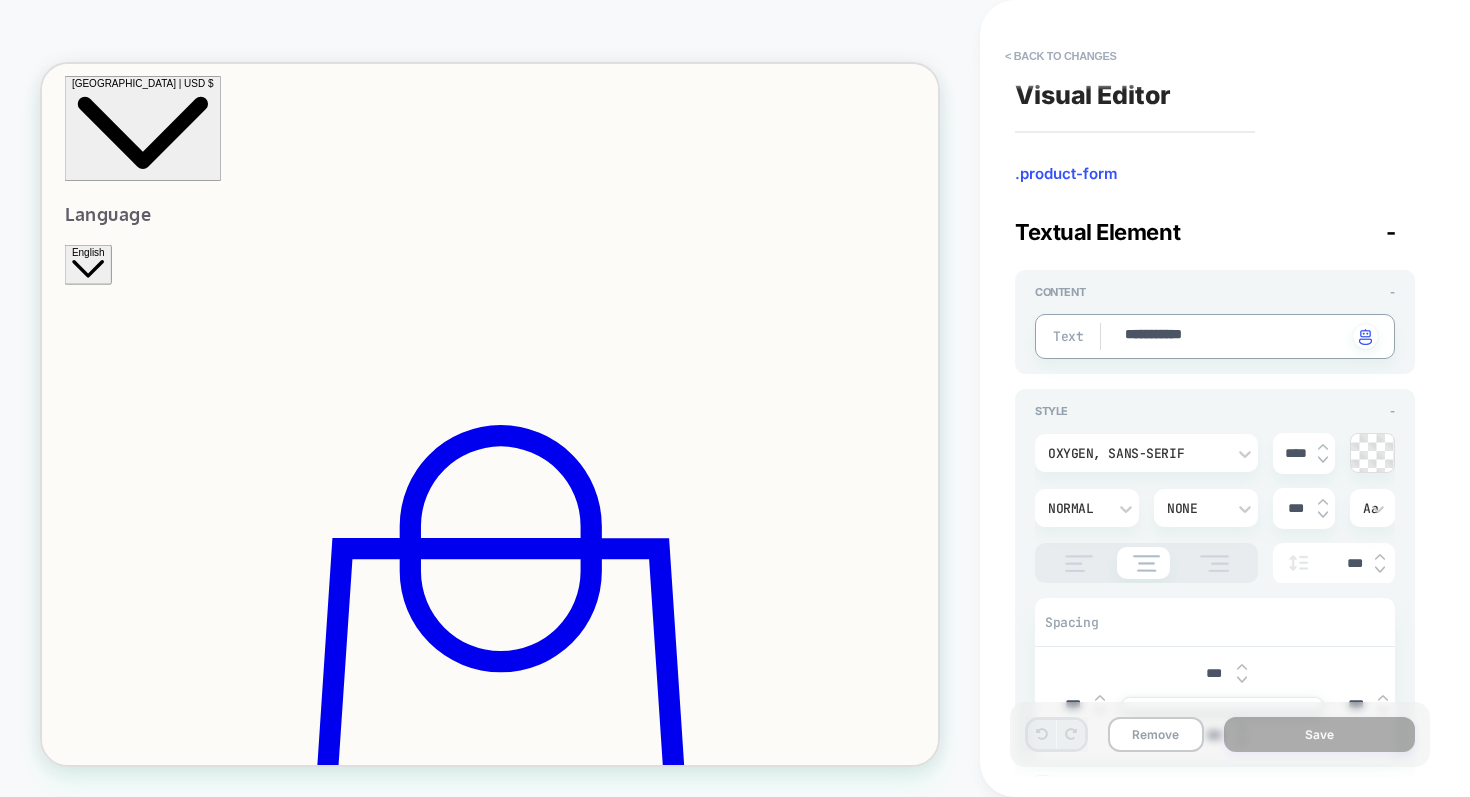 select on "*****" 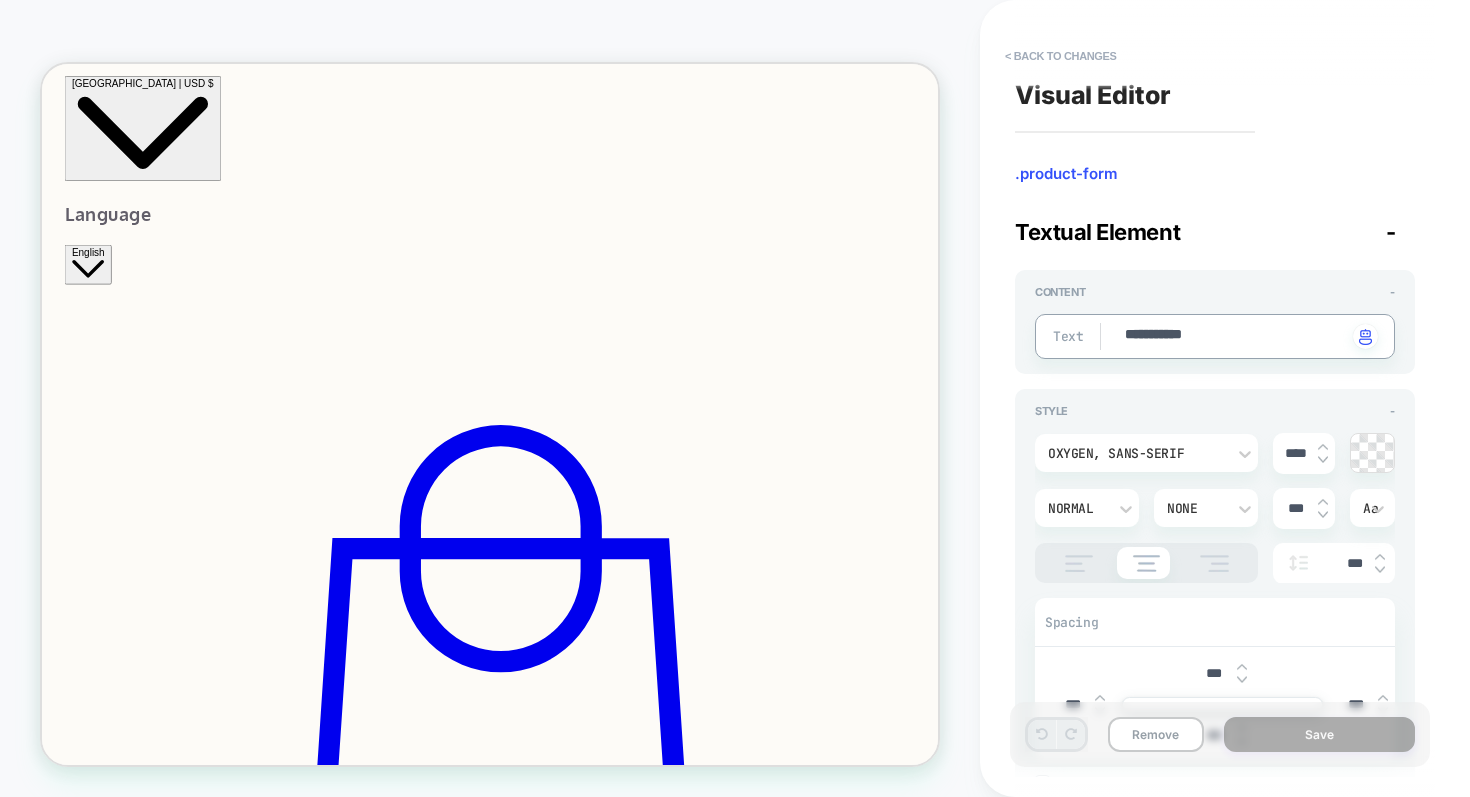 type on "*" 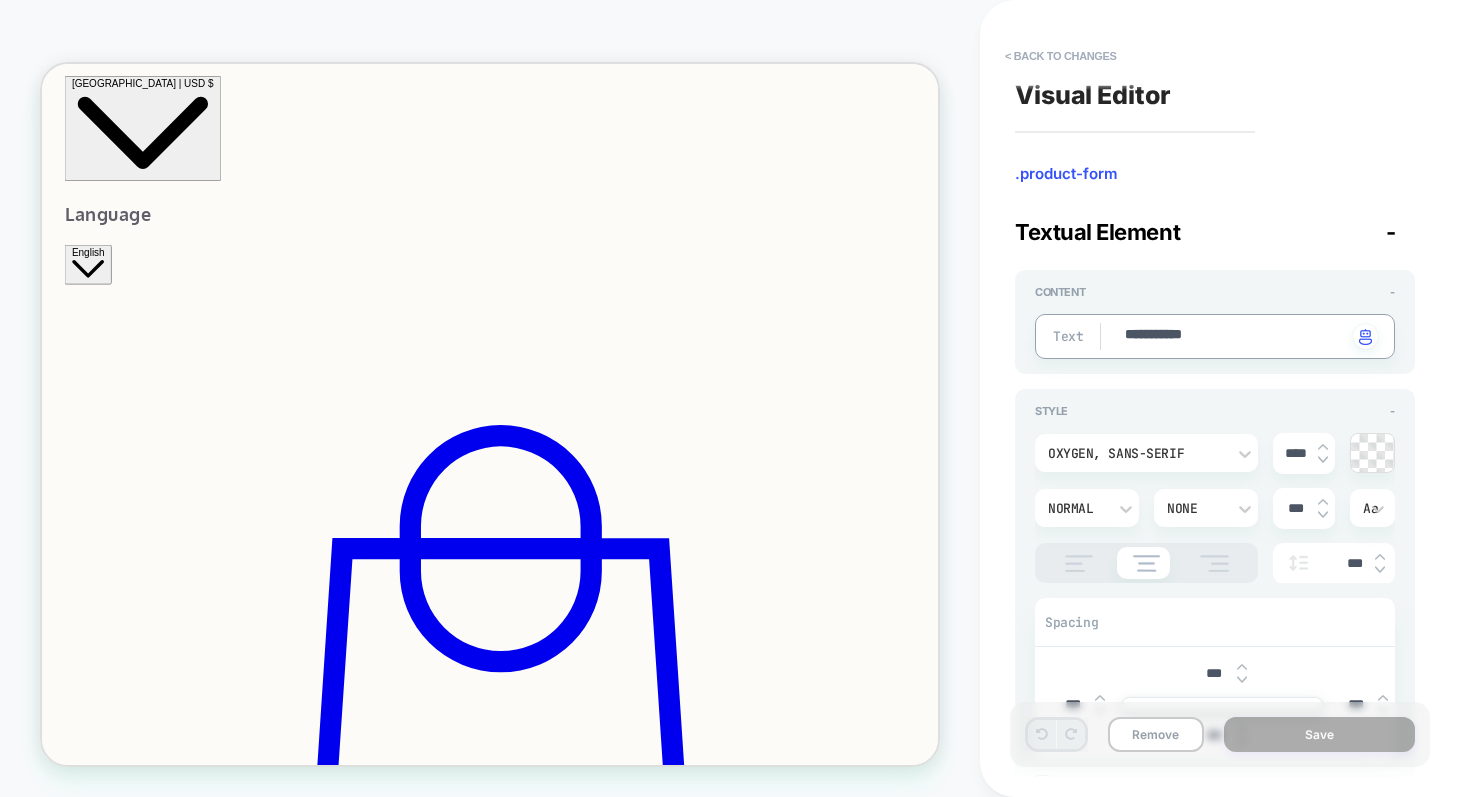 click at bounding box center (639, 48598) 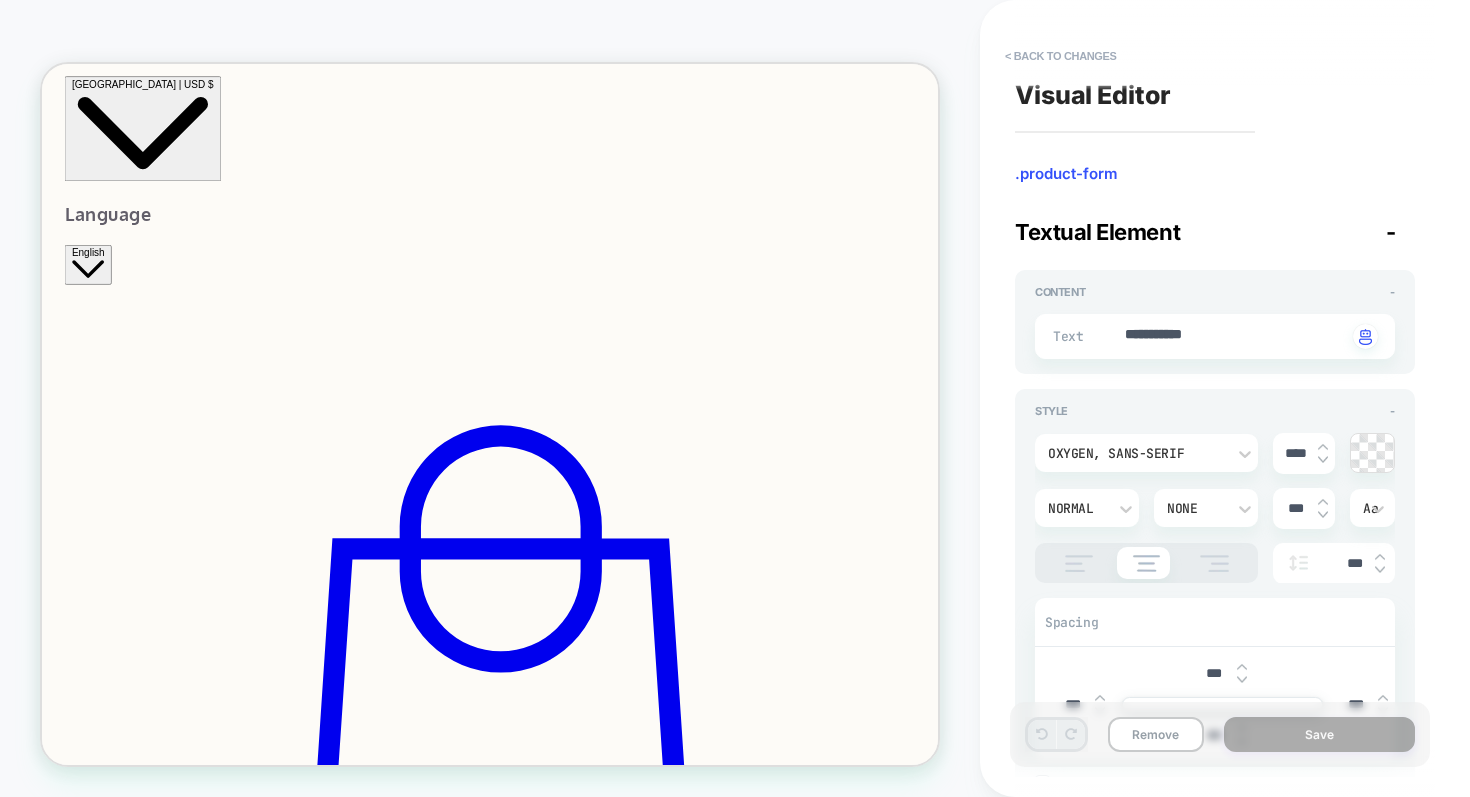 scroll, scrollTop: 0, scrollLeft: 0, axis: both 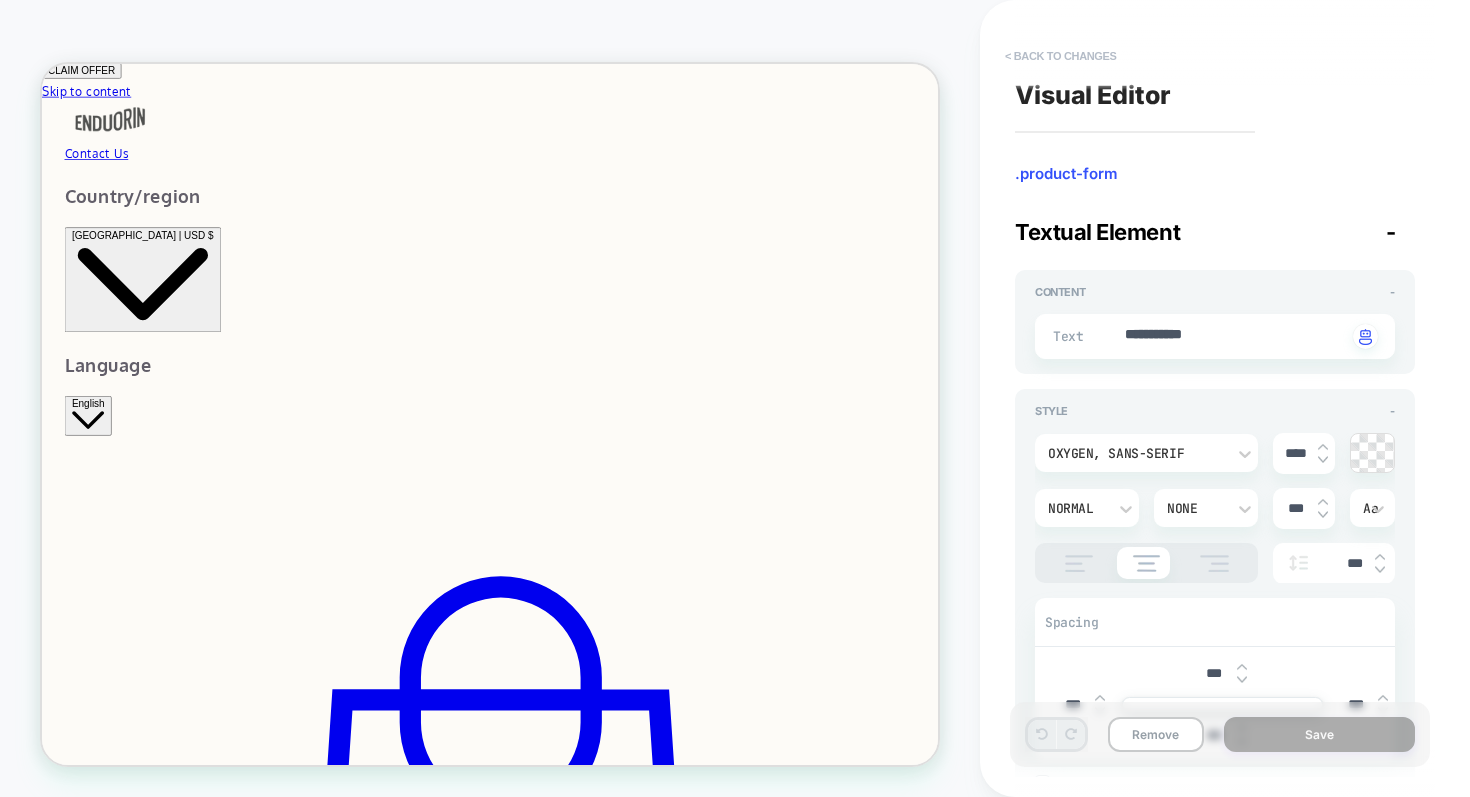 click on "< Back to changes" at bounding box center (1061, 56) 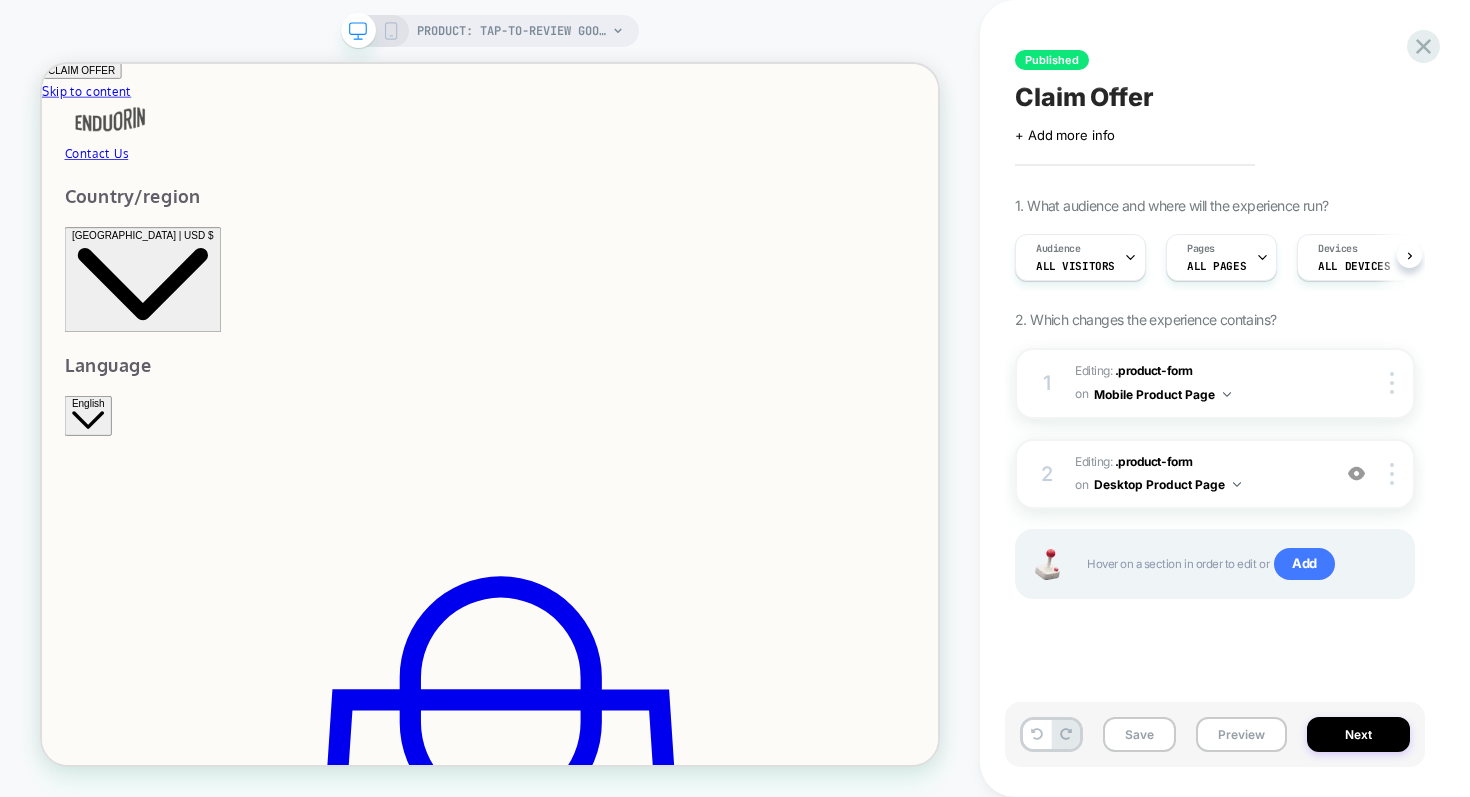 scroll, scrollTop: 0, scrollLeft: 1, axis: horizontal 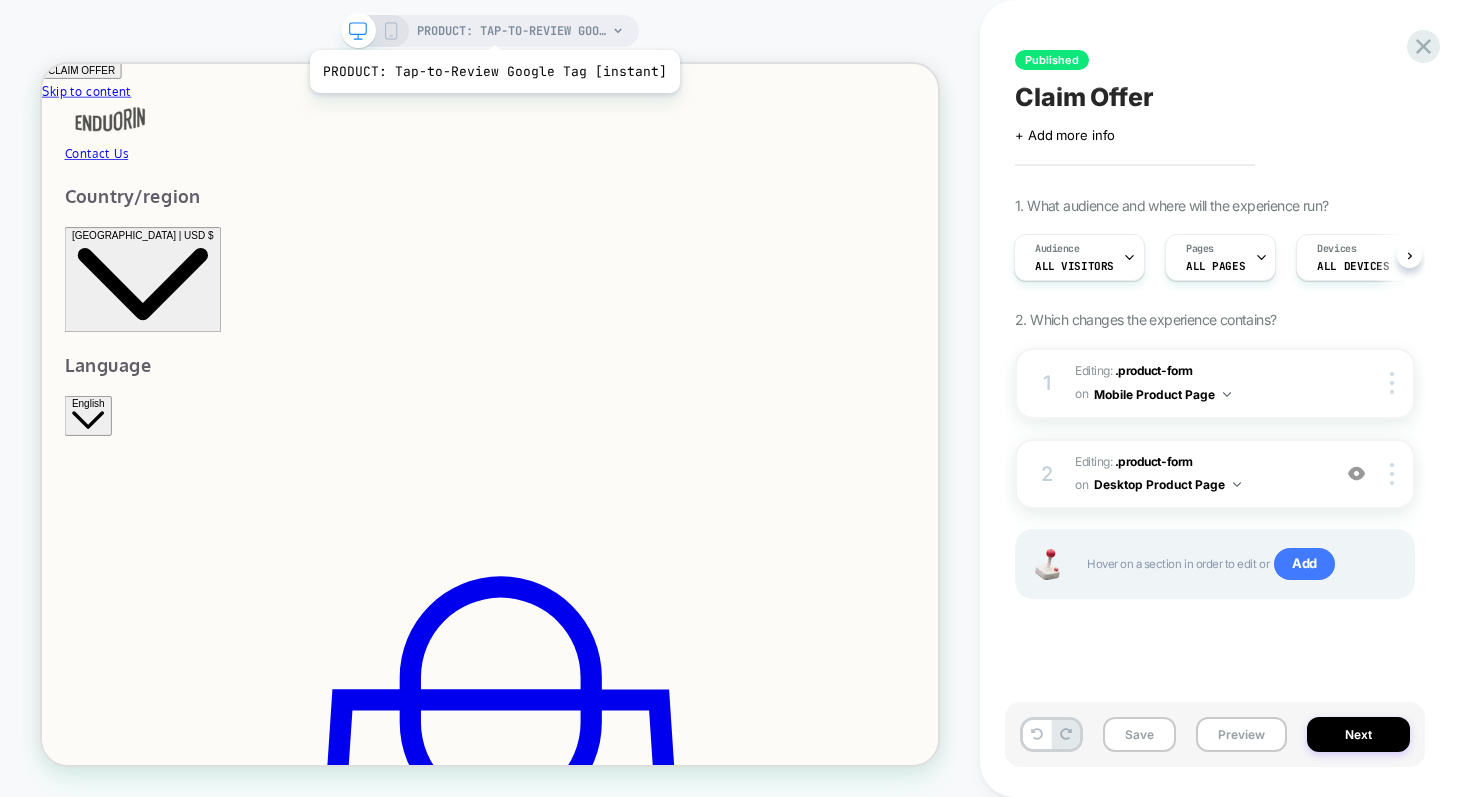 click on "PRODUCT: Tap-to-Review Google Tag [instant]" at bounding box center [512, 31] 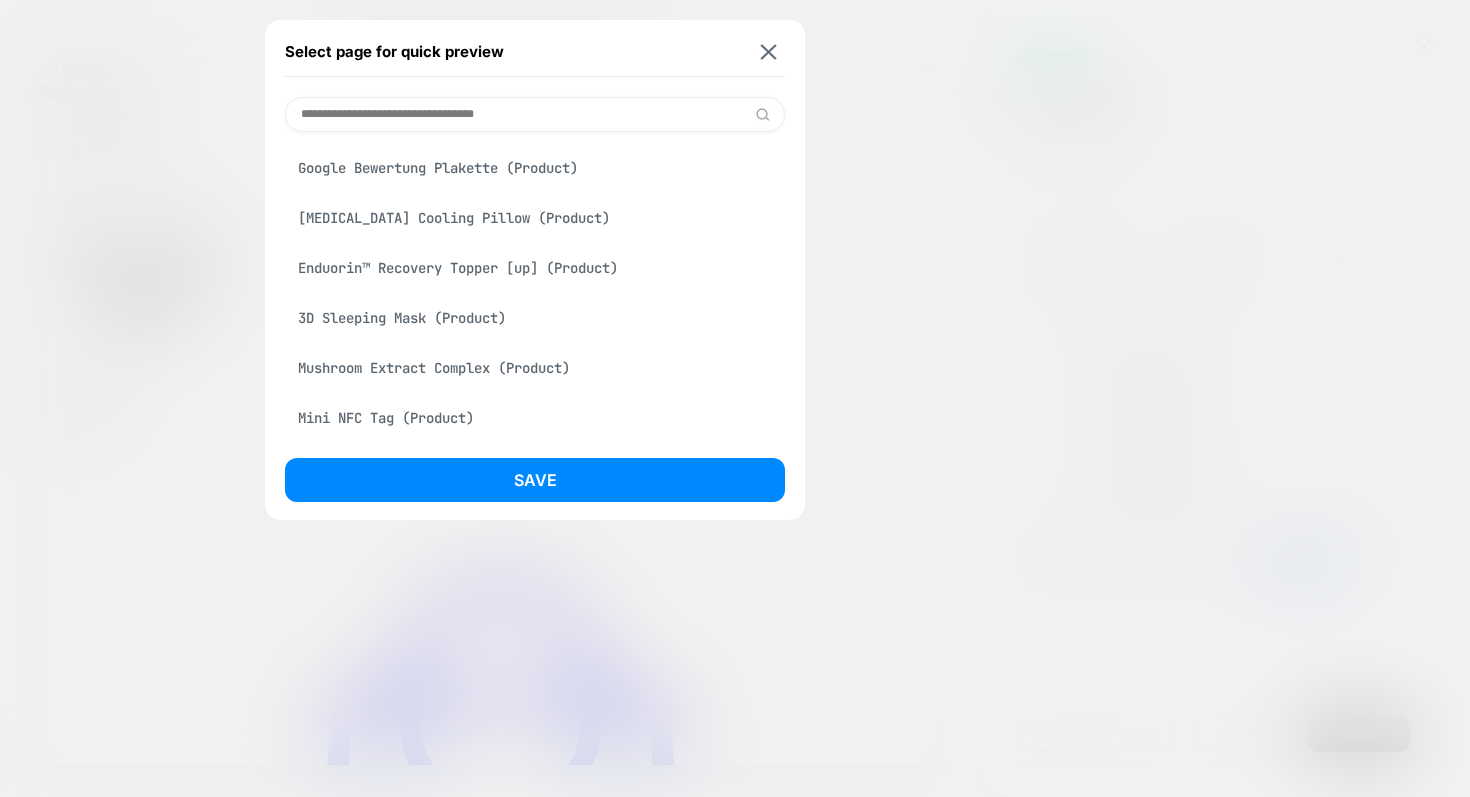 scroll, scrollTop: 648, scrollLeft: 0, axis: vertical 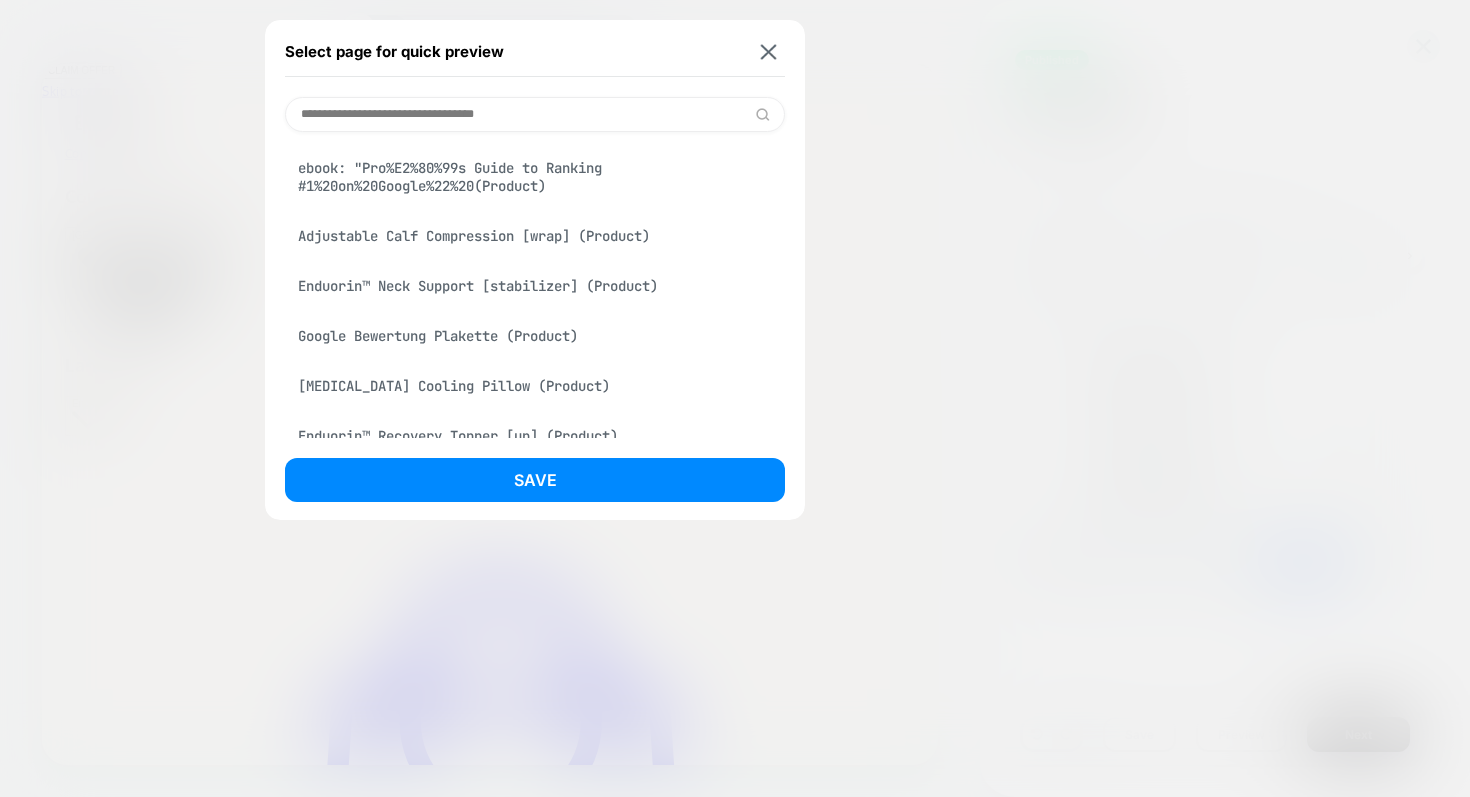 click at bounding box center [535, 114] 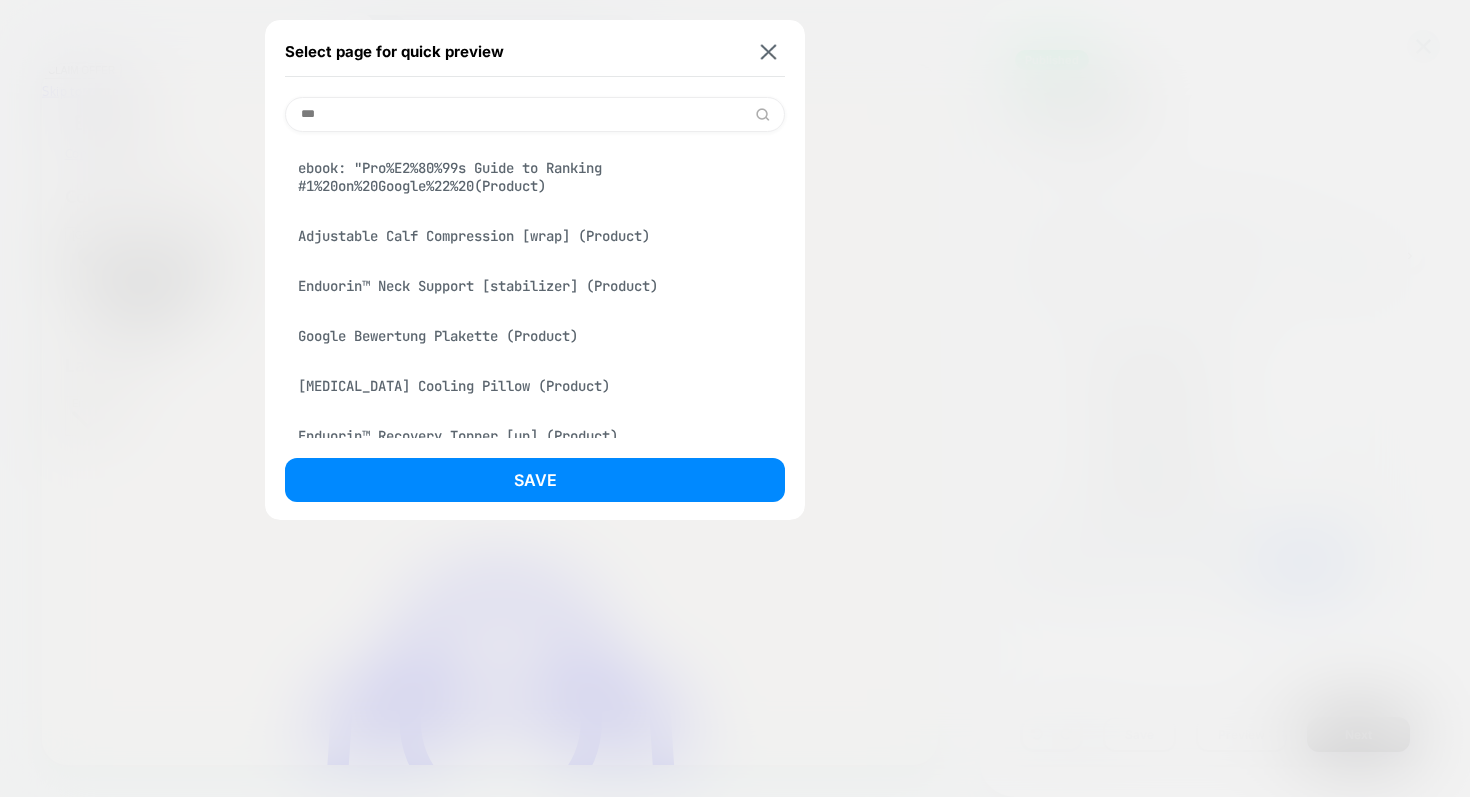 scroll, scrollTop: 0, scrollLeft: 0, axis: both 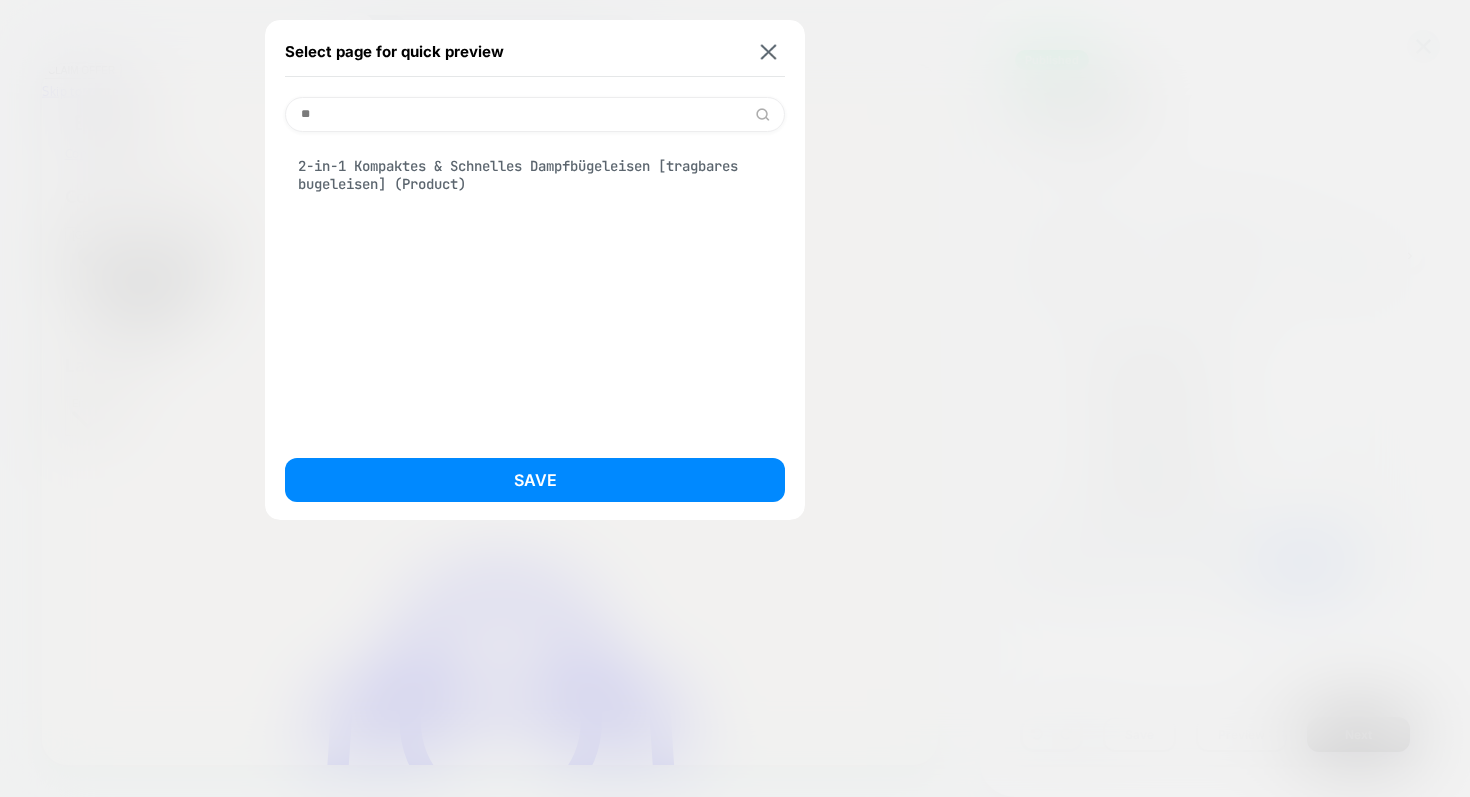 type on "*" 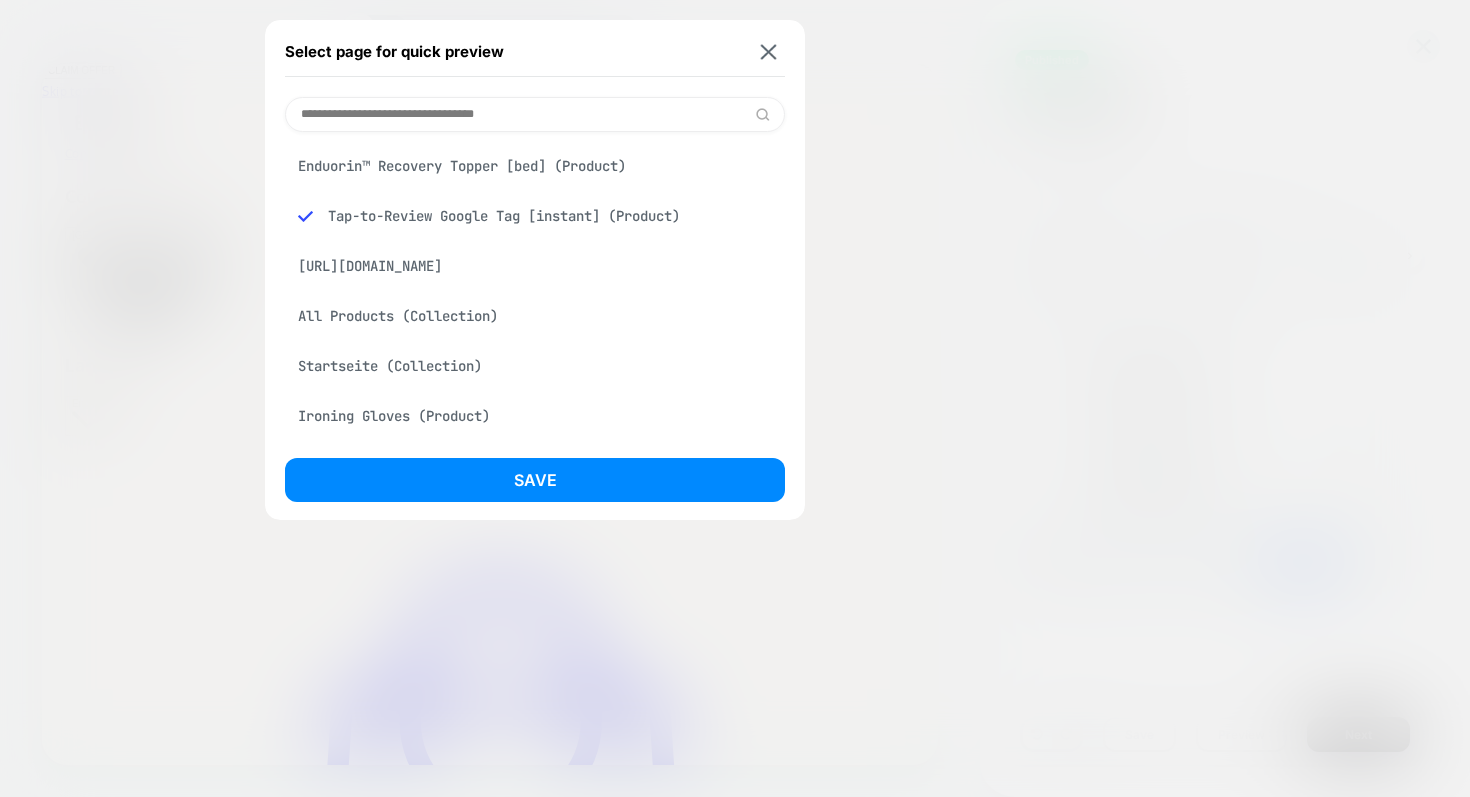 click at bounding box center (535, 114) 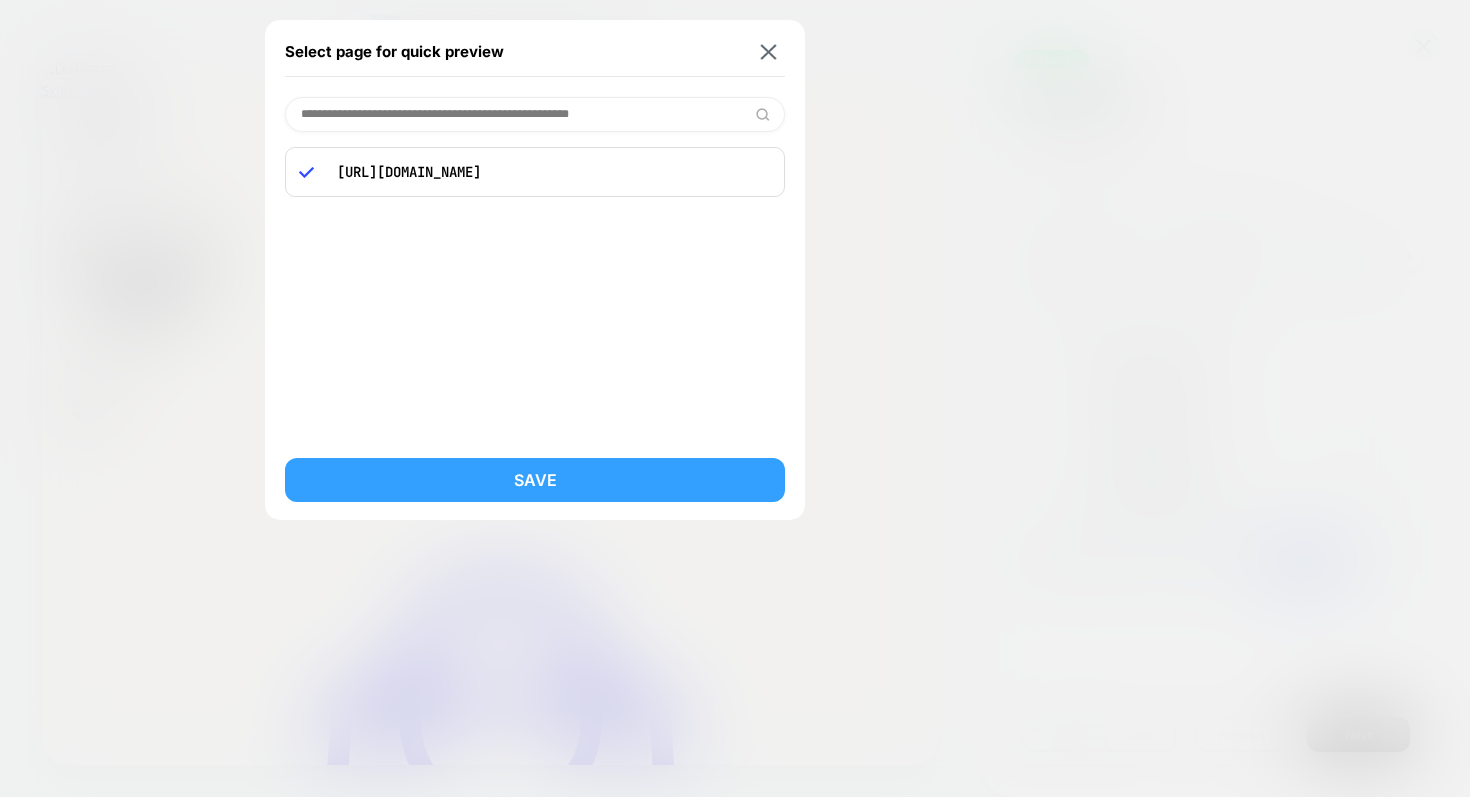 type on "**********" 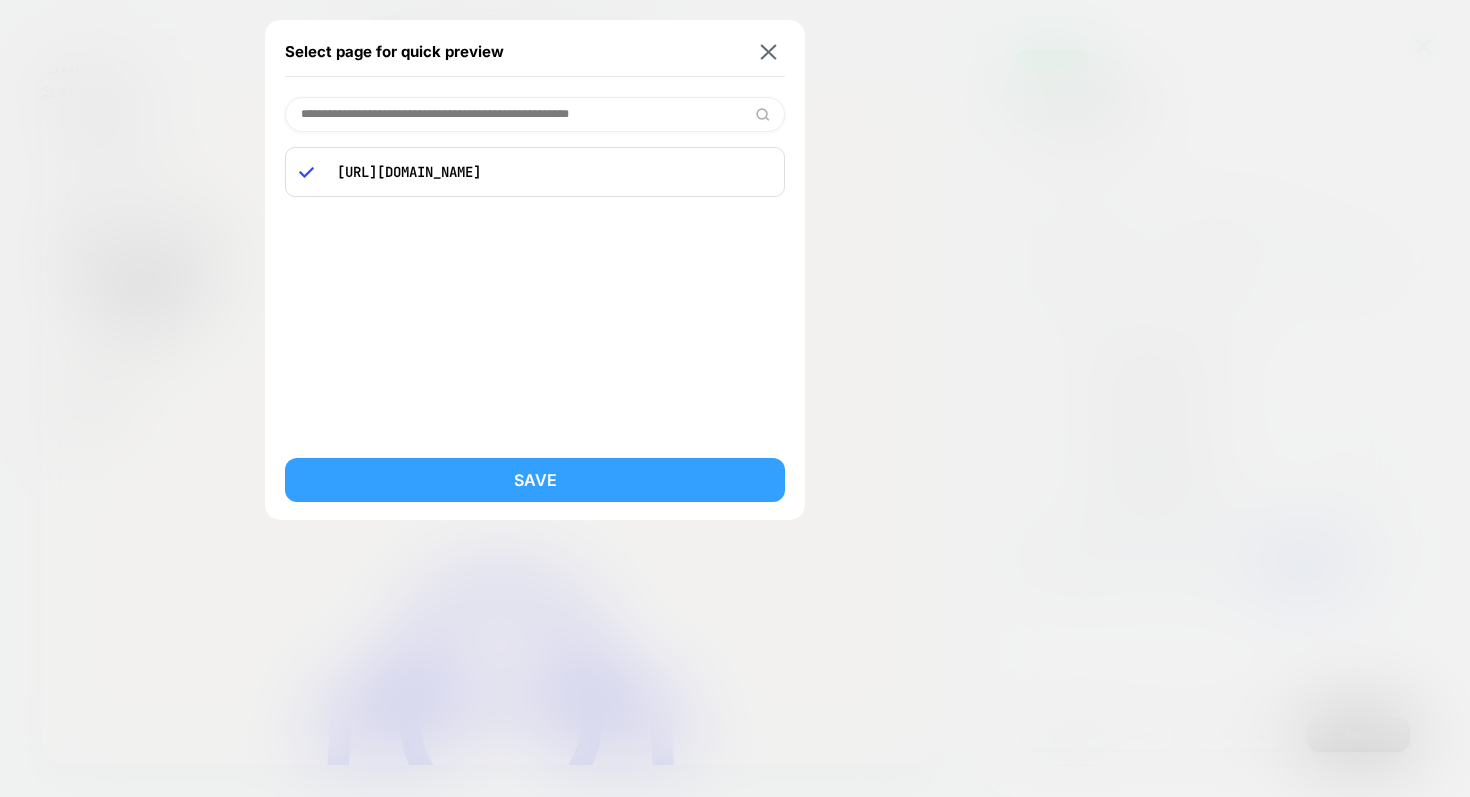 click on "Save" at bounding box center (535, 480) 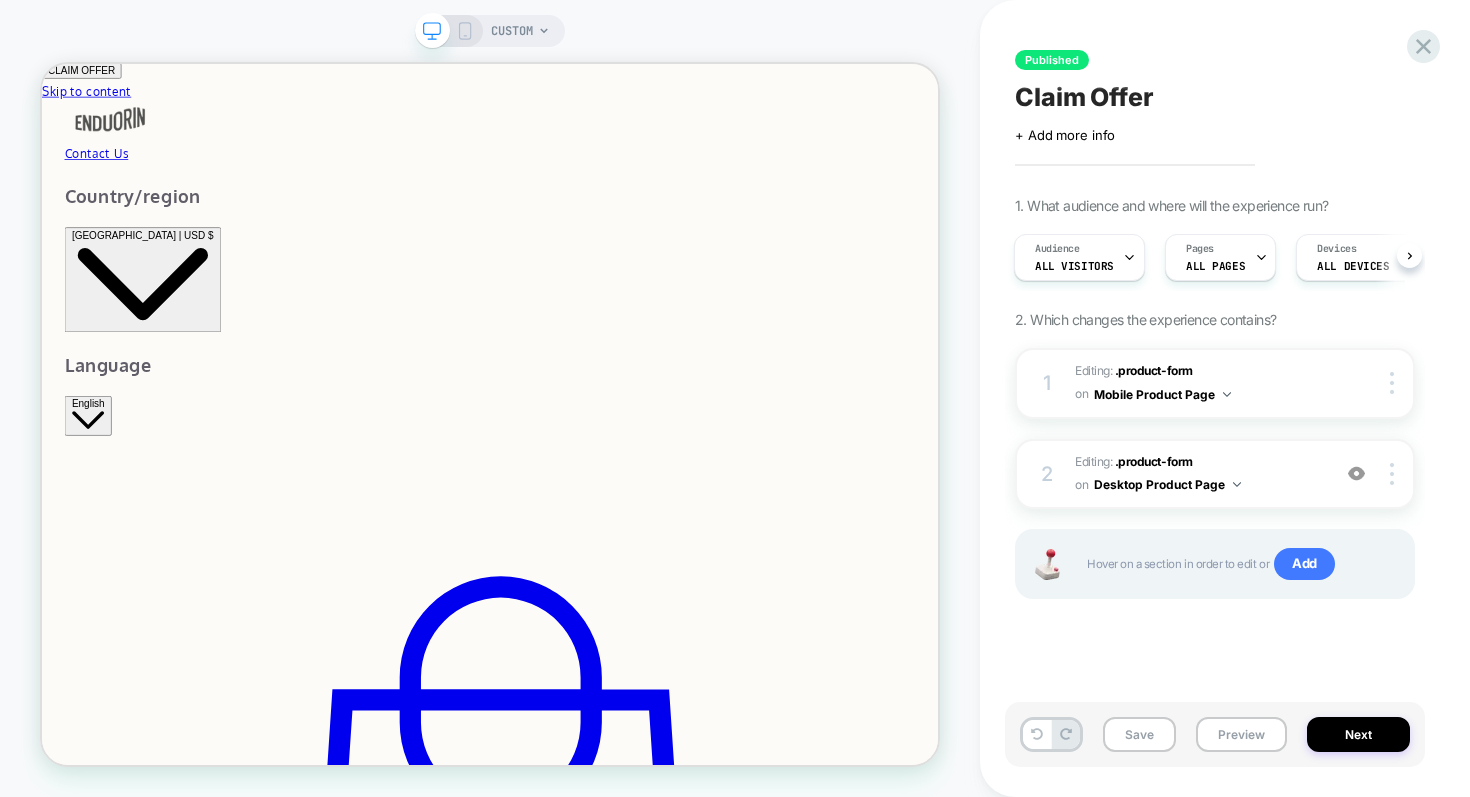 scroll, scrollTop: 0, scrollLeft: 2, axis: horizontal 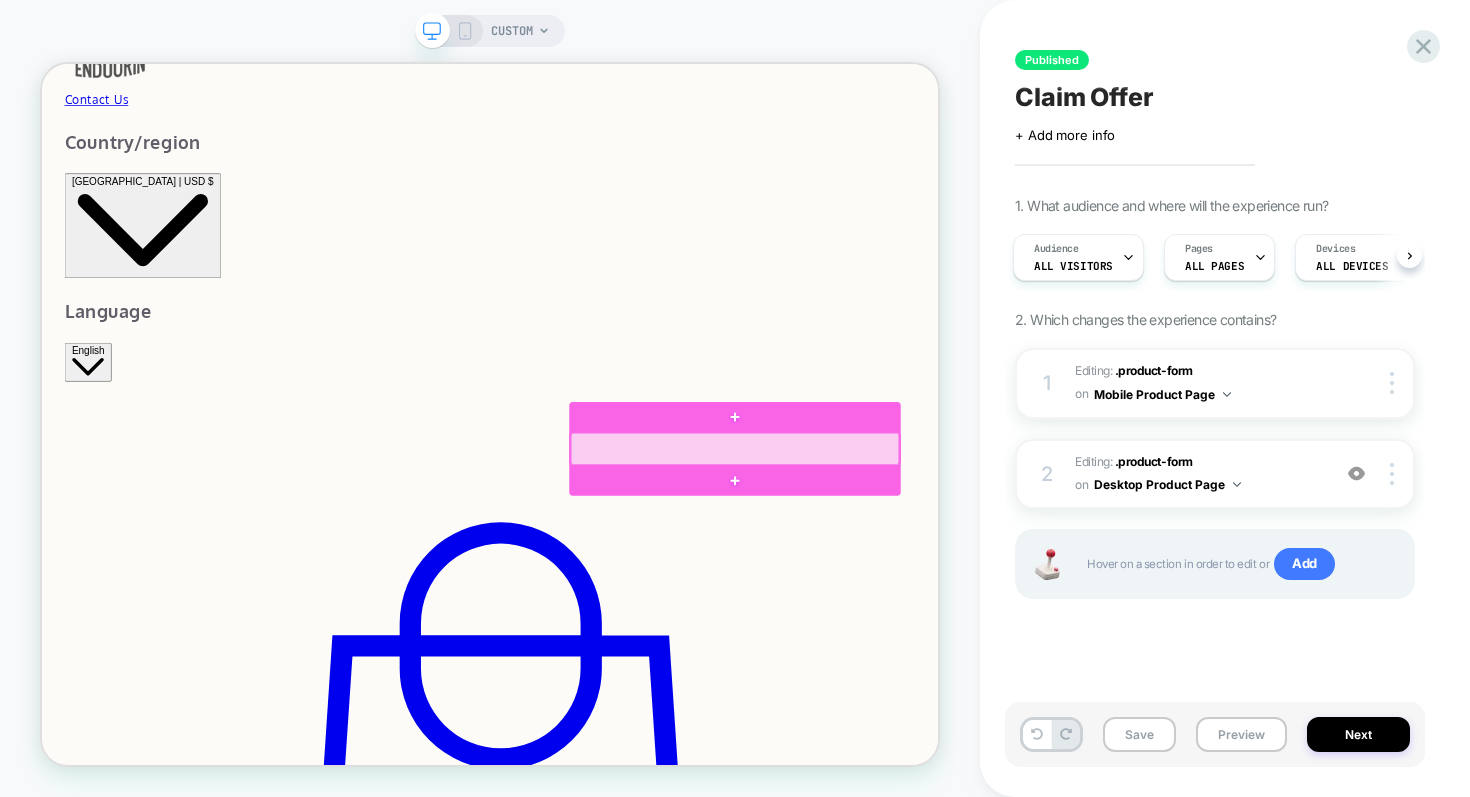 drag, startPoint x: 735, startPoint y: 230, endPoint x: 875, endPoint y: 614, distance: 408.72485 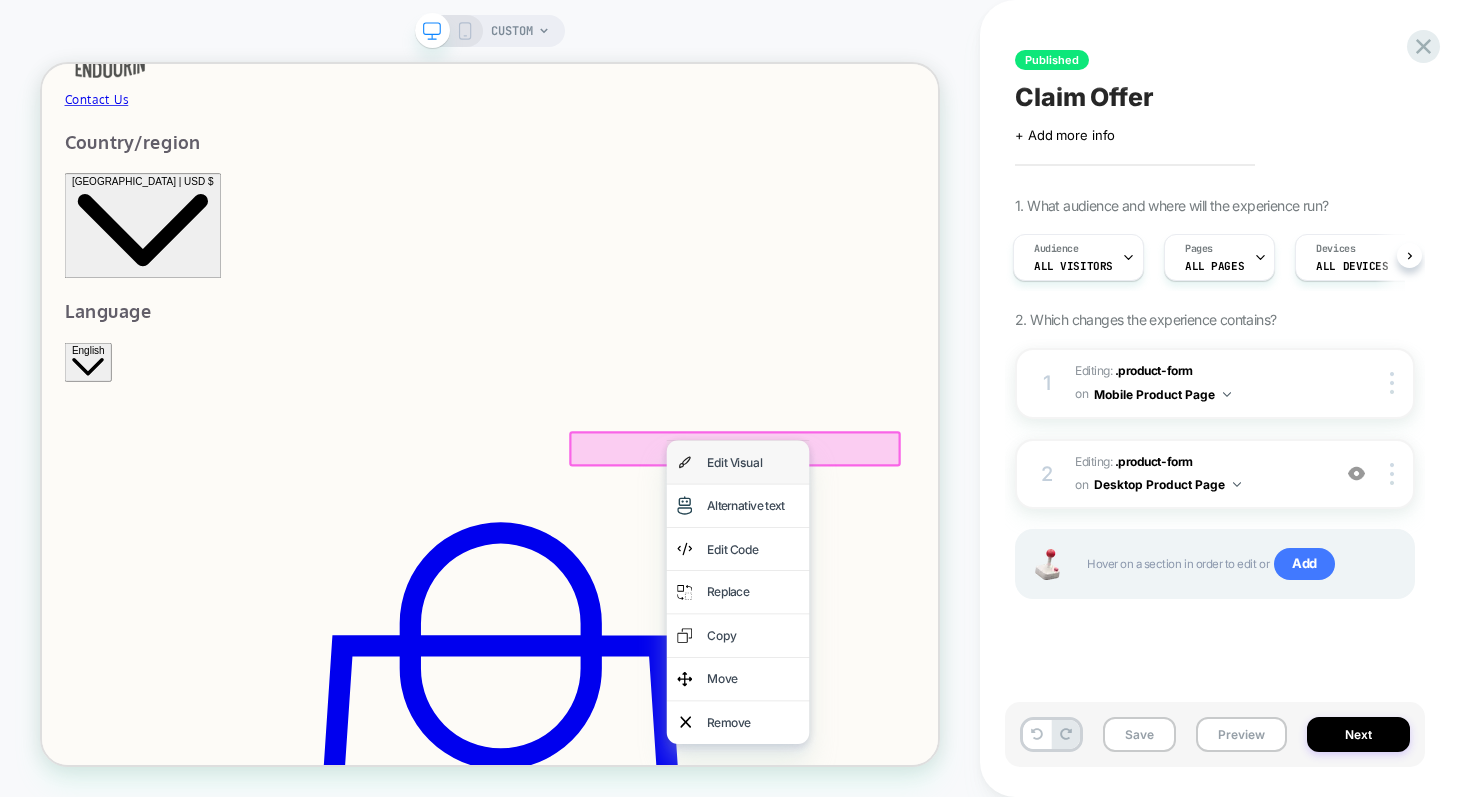 click on "Edit Visual" at bounding box center [970, 643] 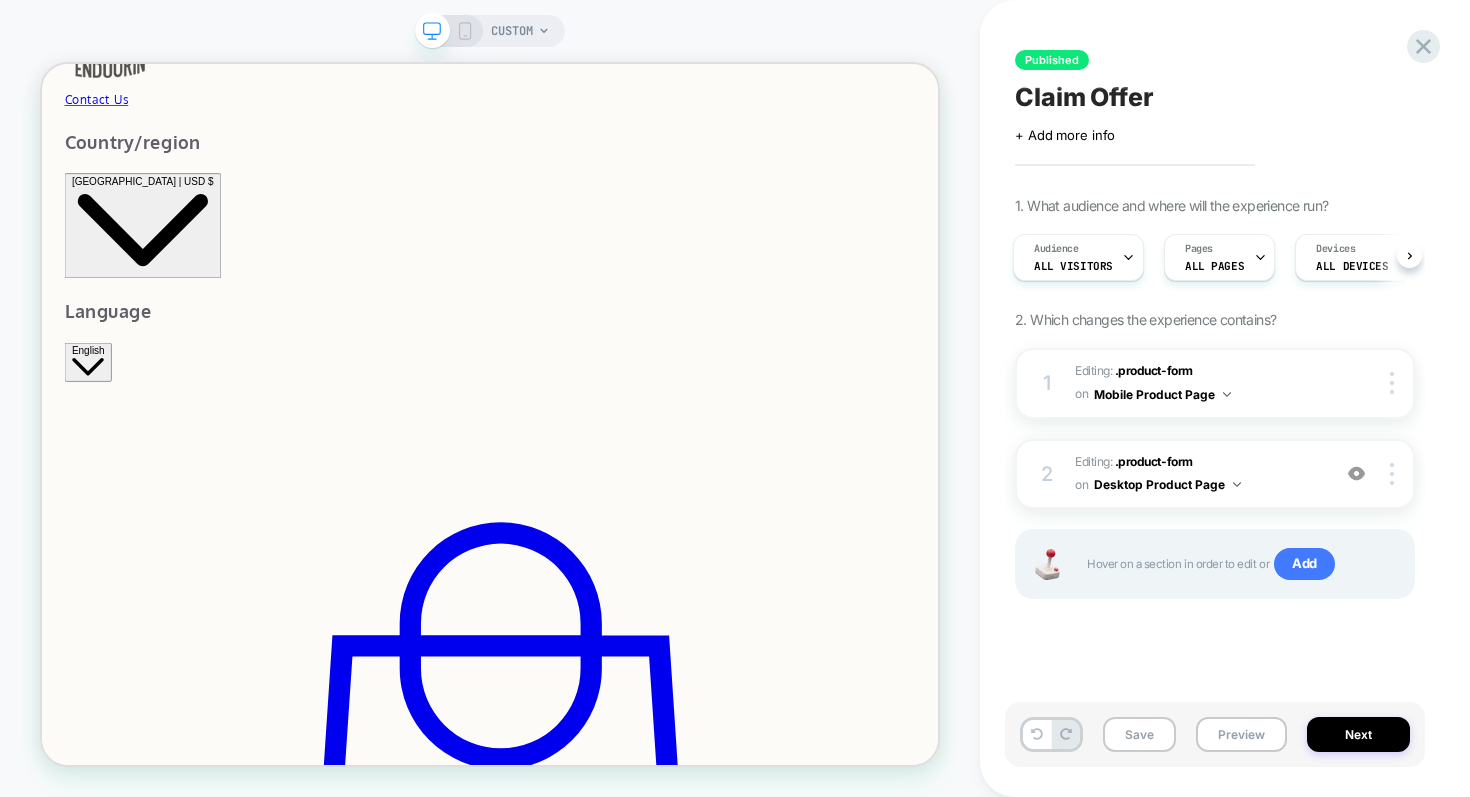 scroll, scrollTop: 45, scrollLeft: 0, axis: vertical 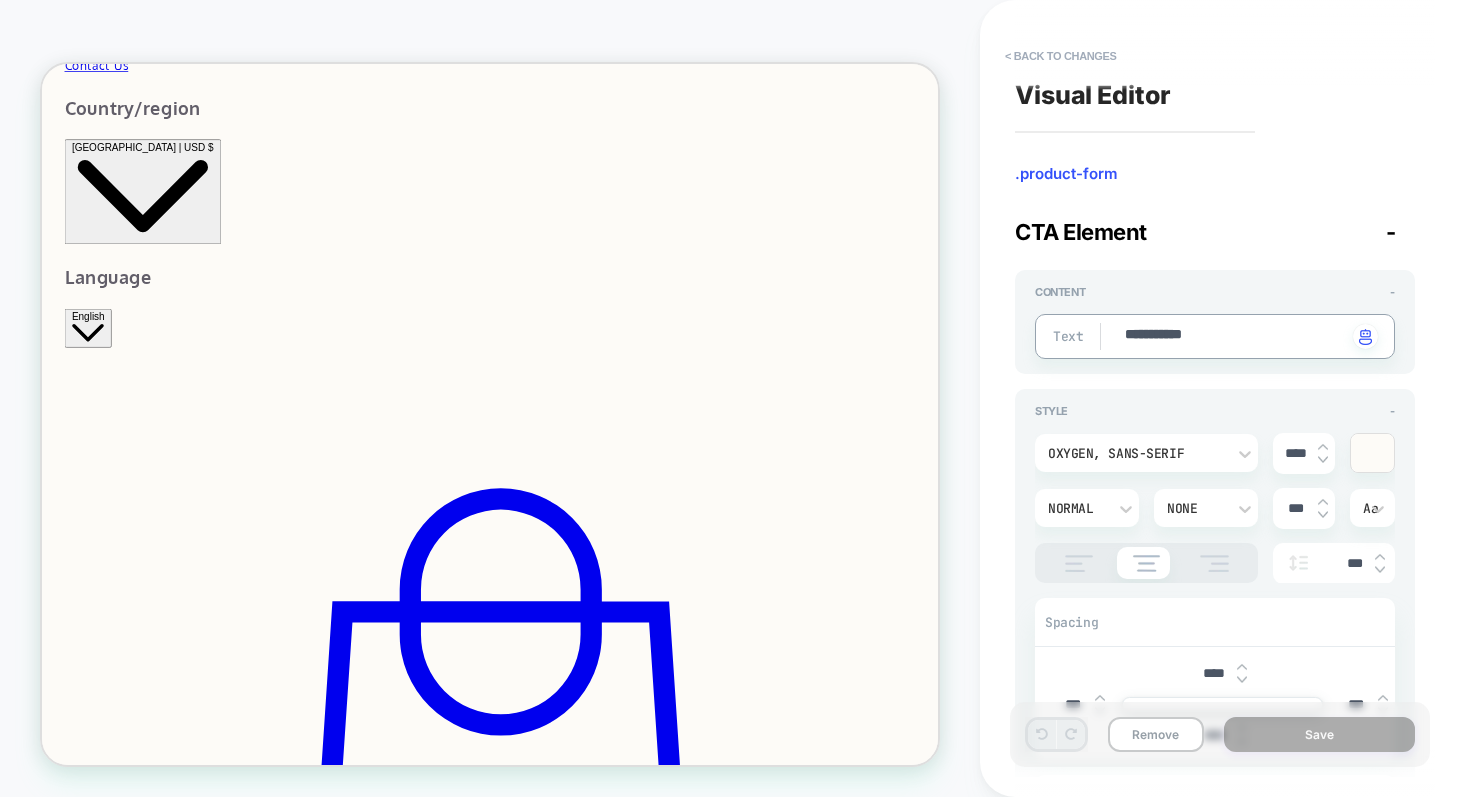 click on "**********" at bounding box center (1235, 336) 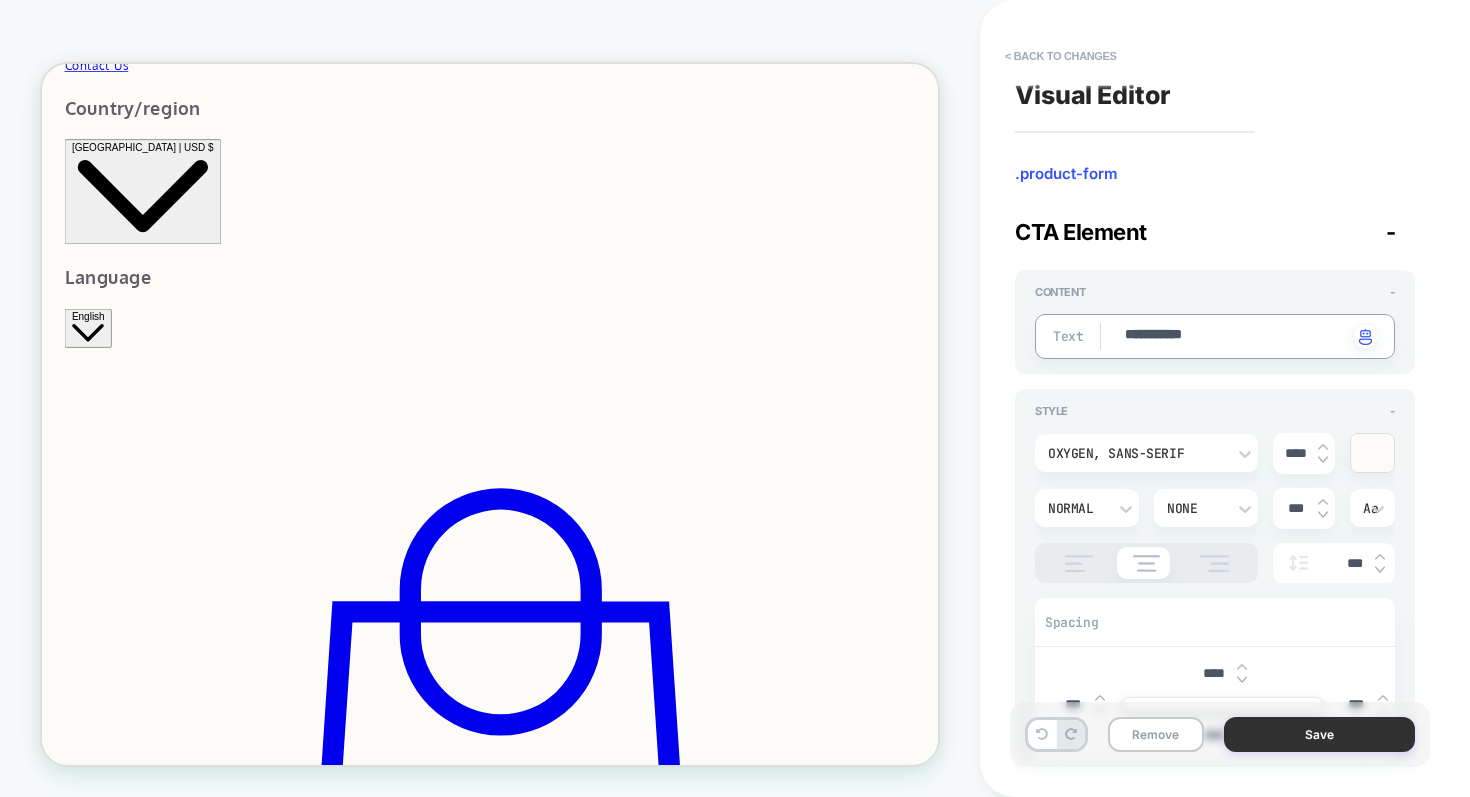 type on "**********" 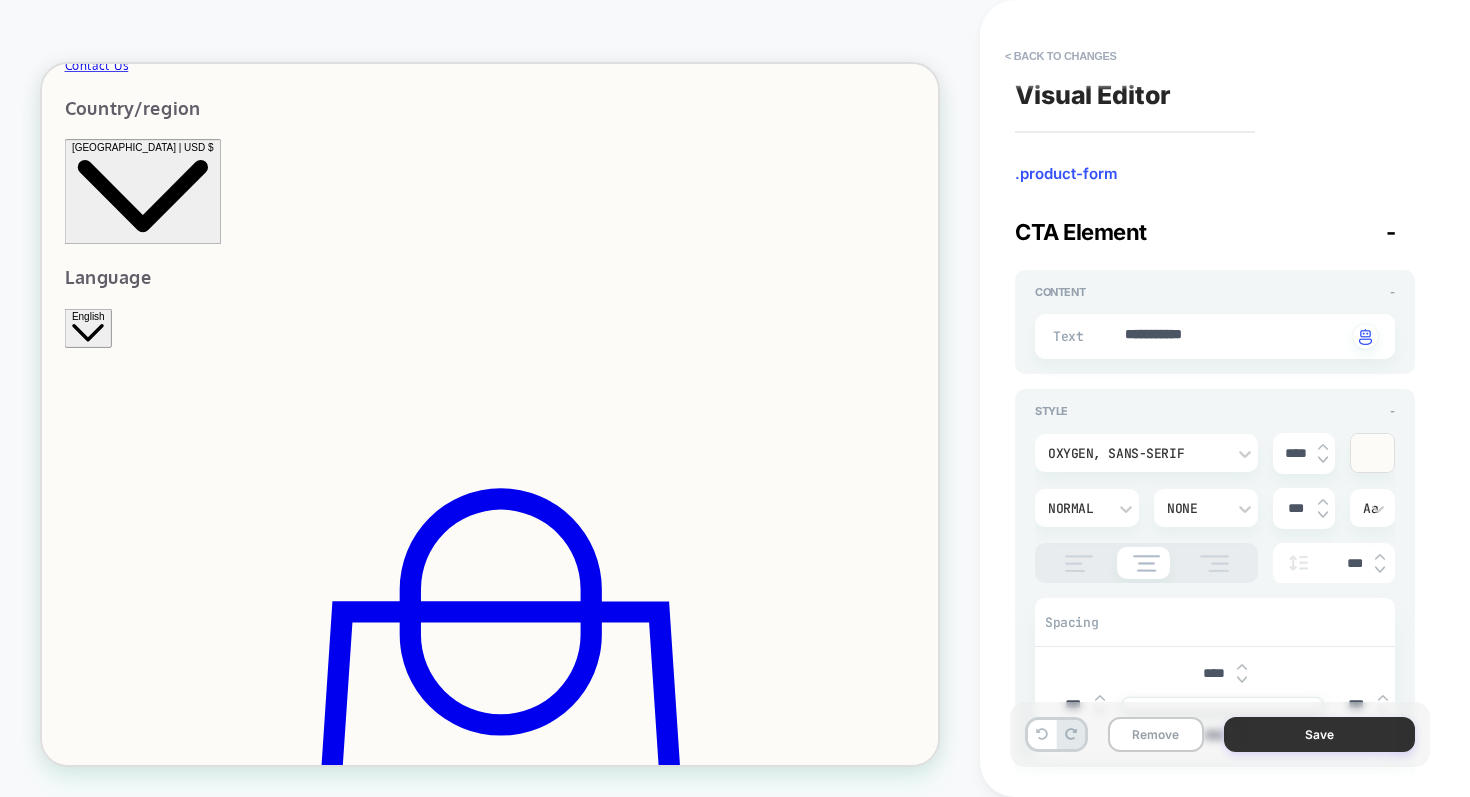 click on "Save" at bounding box center [1319, 734] 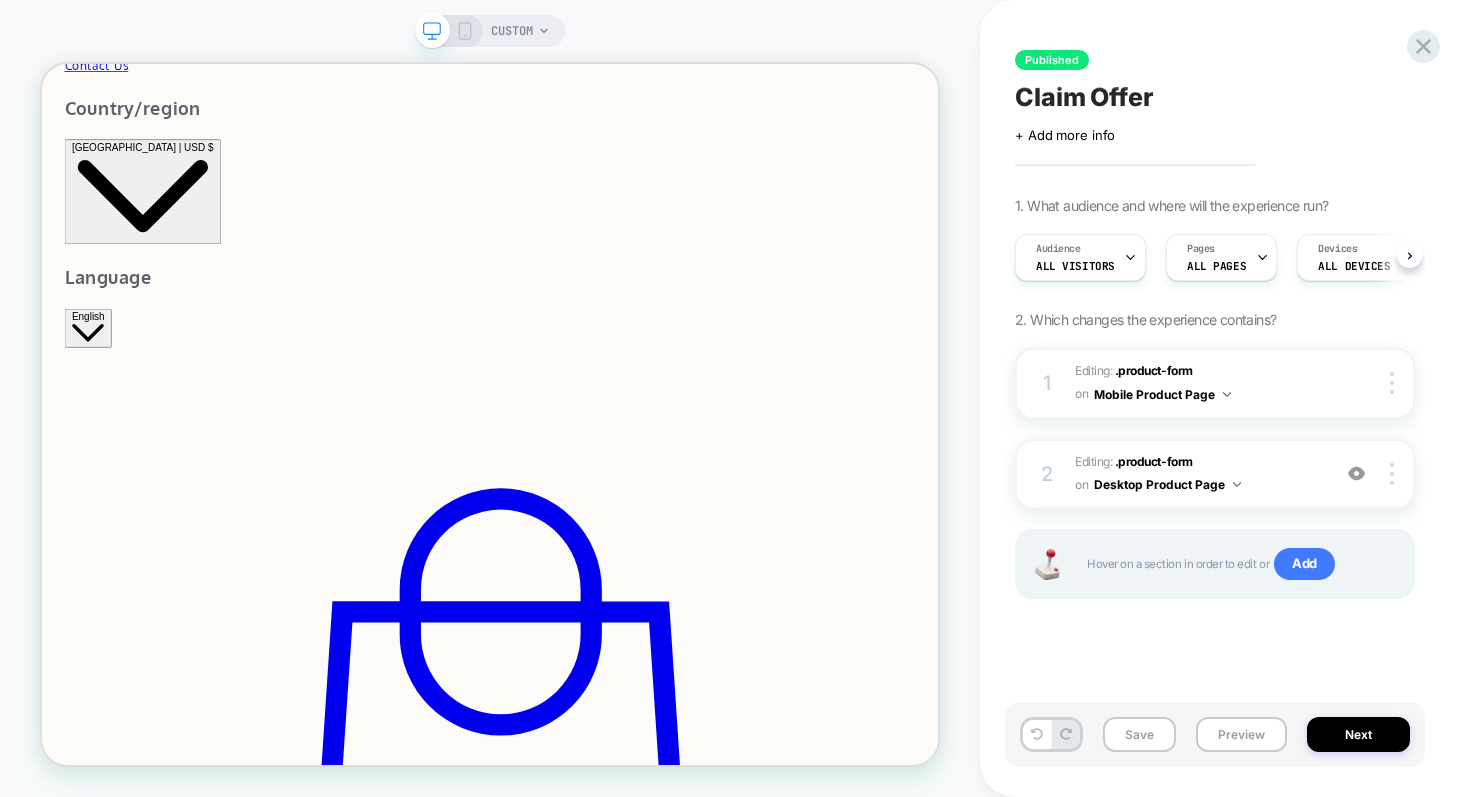 scroll, scrollTop: 0, scrollLeft: 1, axis: horizontal 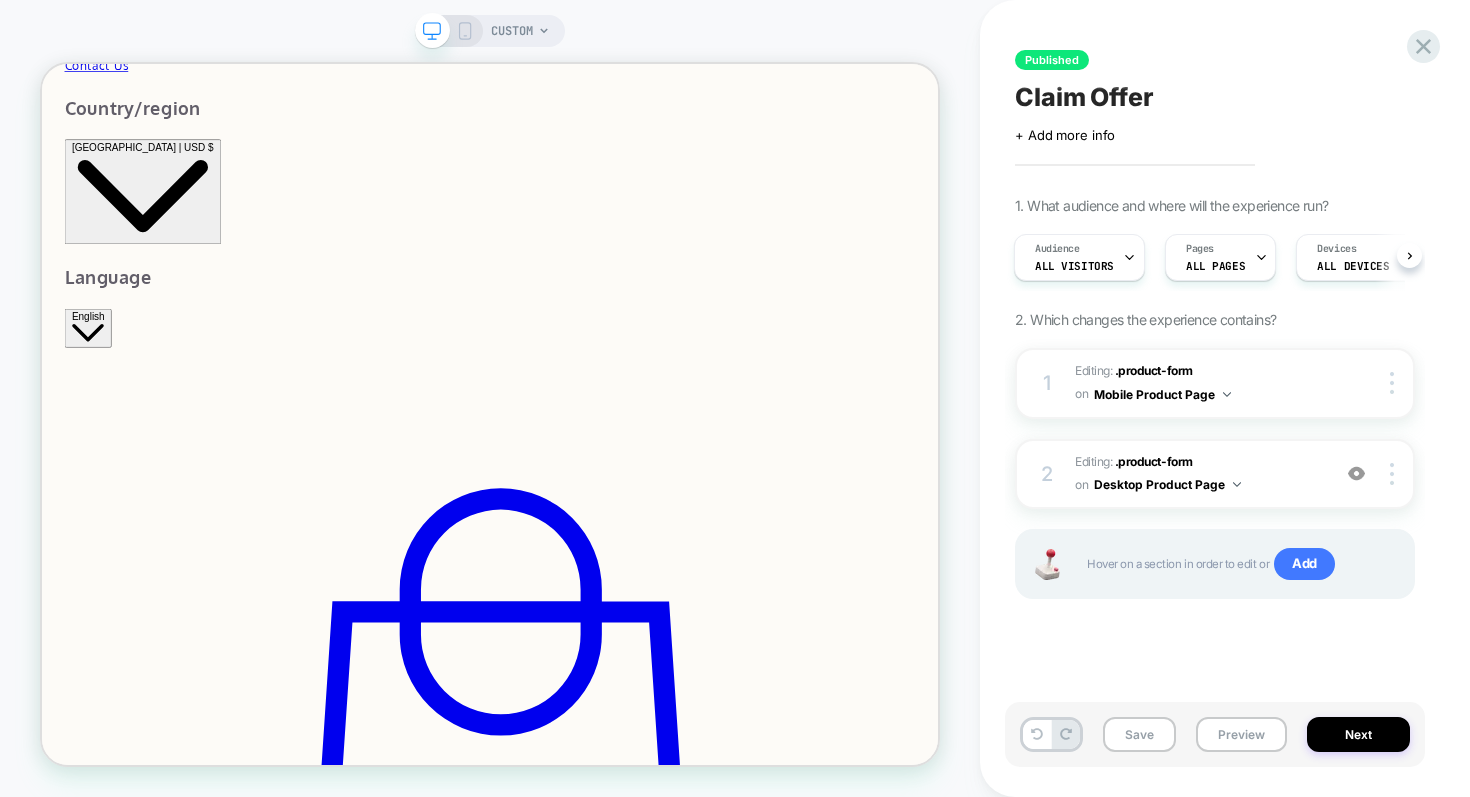 click 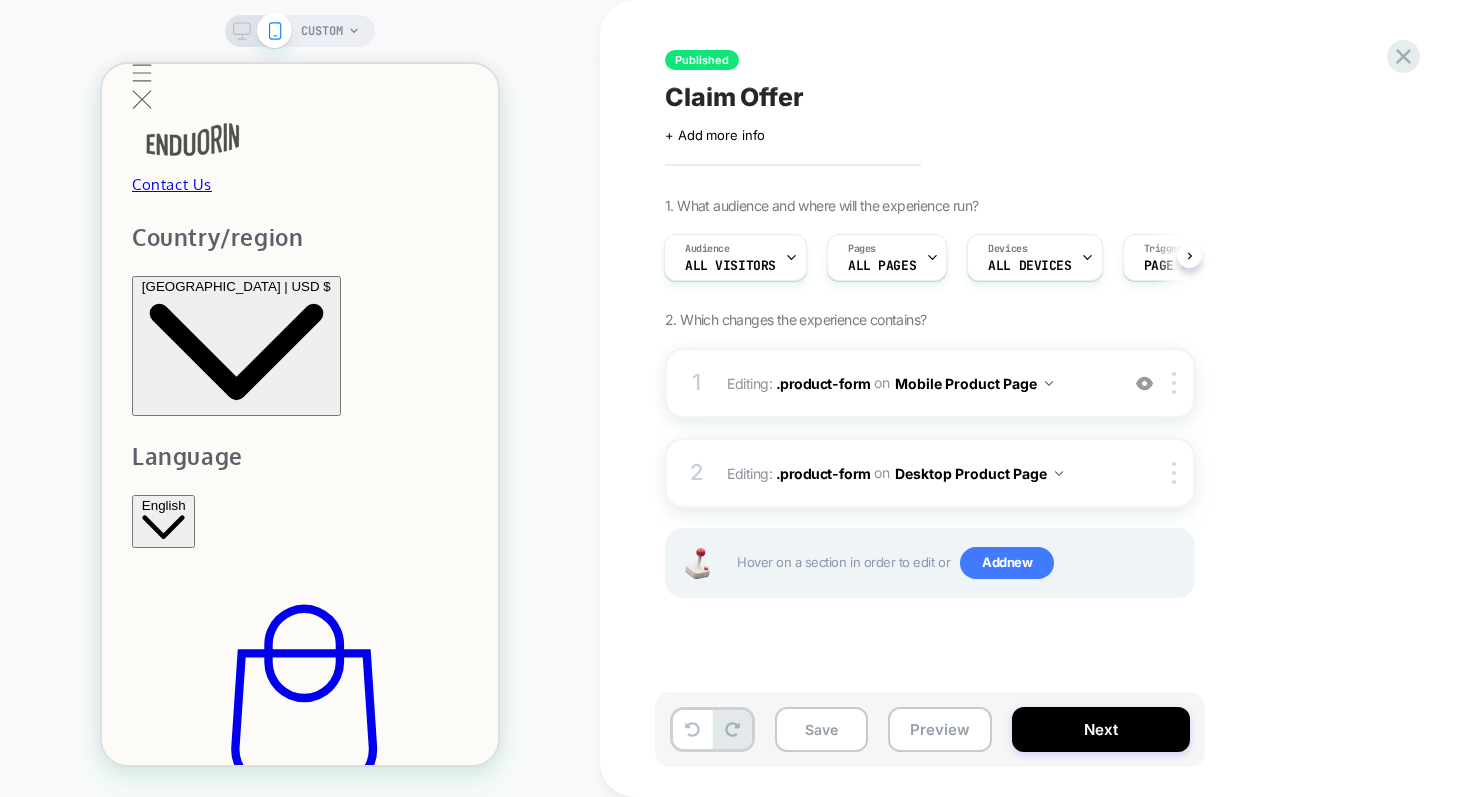 scroll, scrollTop: 0, scrollLeft: 0, axis: both 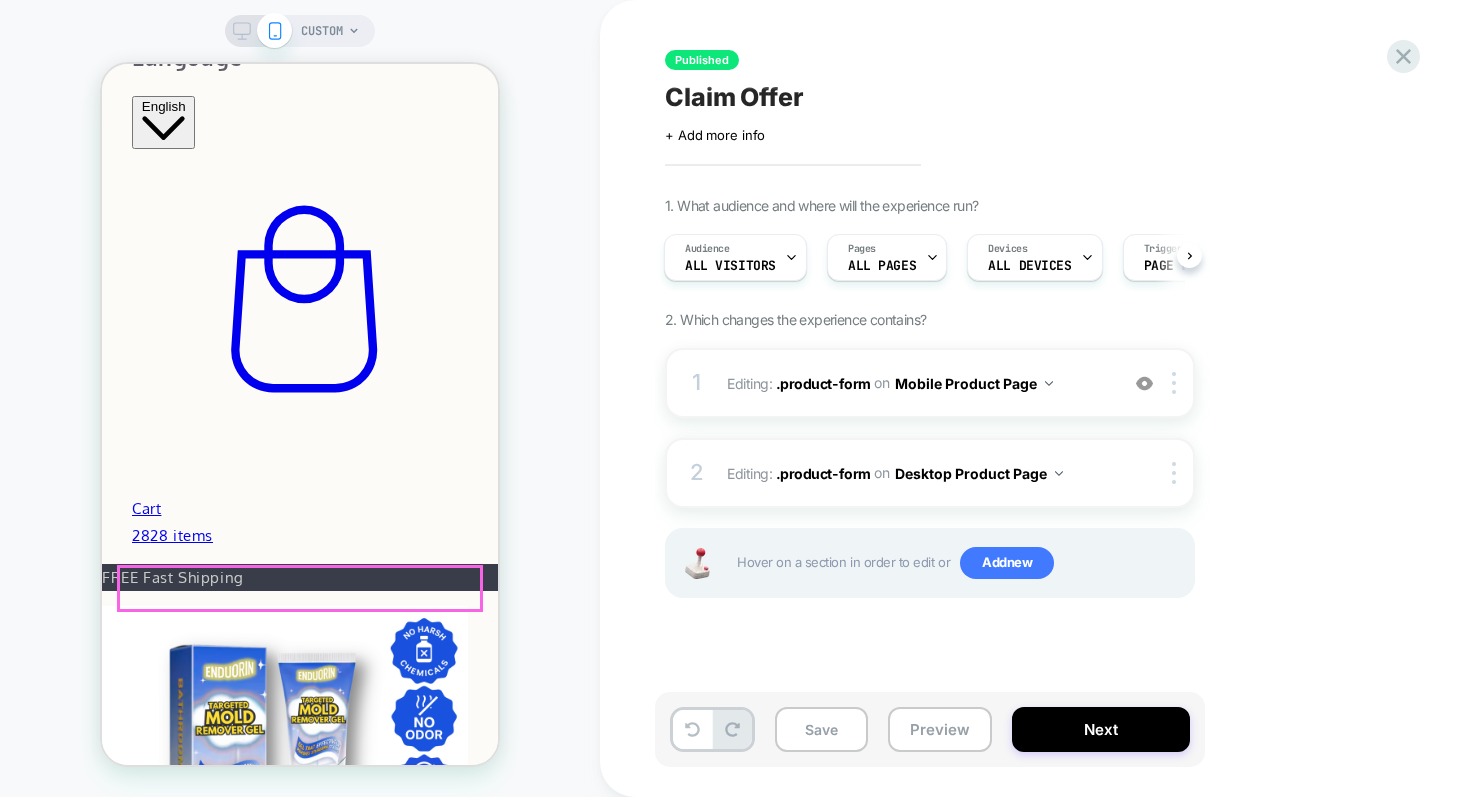 click on "Add to cart" at bounding box center [142, 1471] 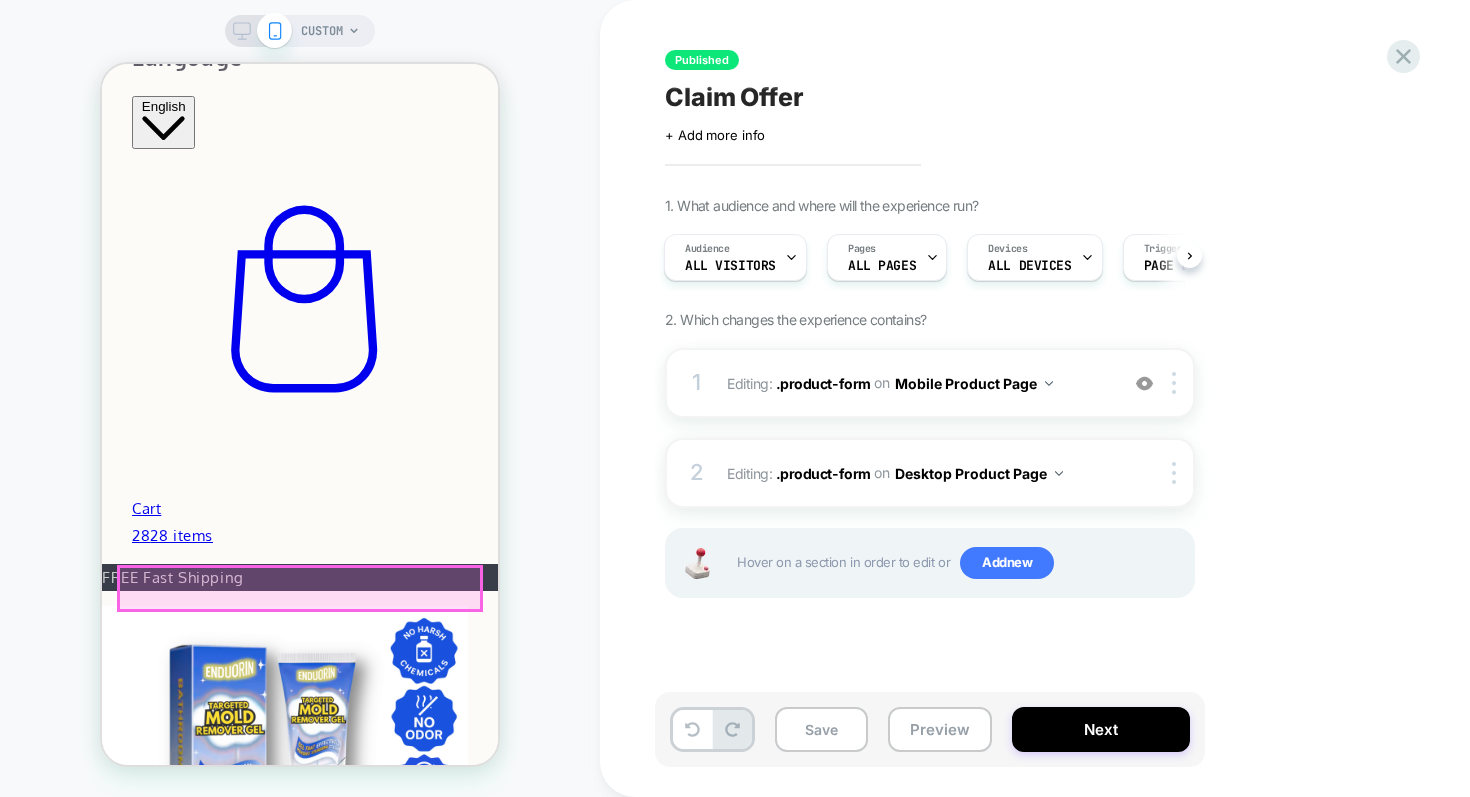 click on "Add to cart" at bounding box center [142, 1471] 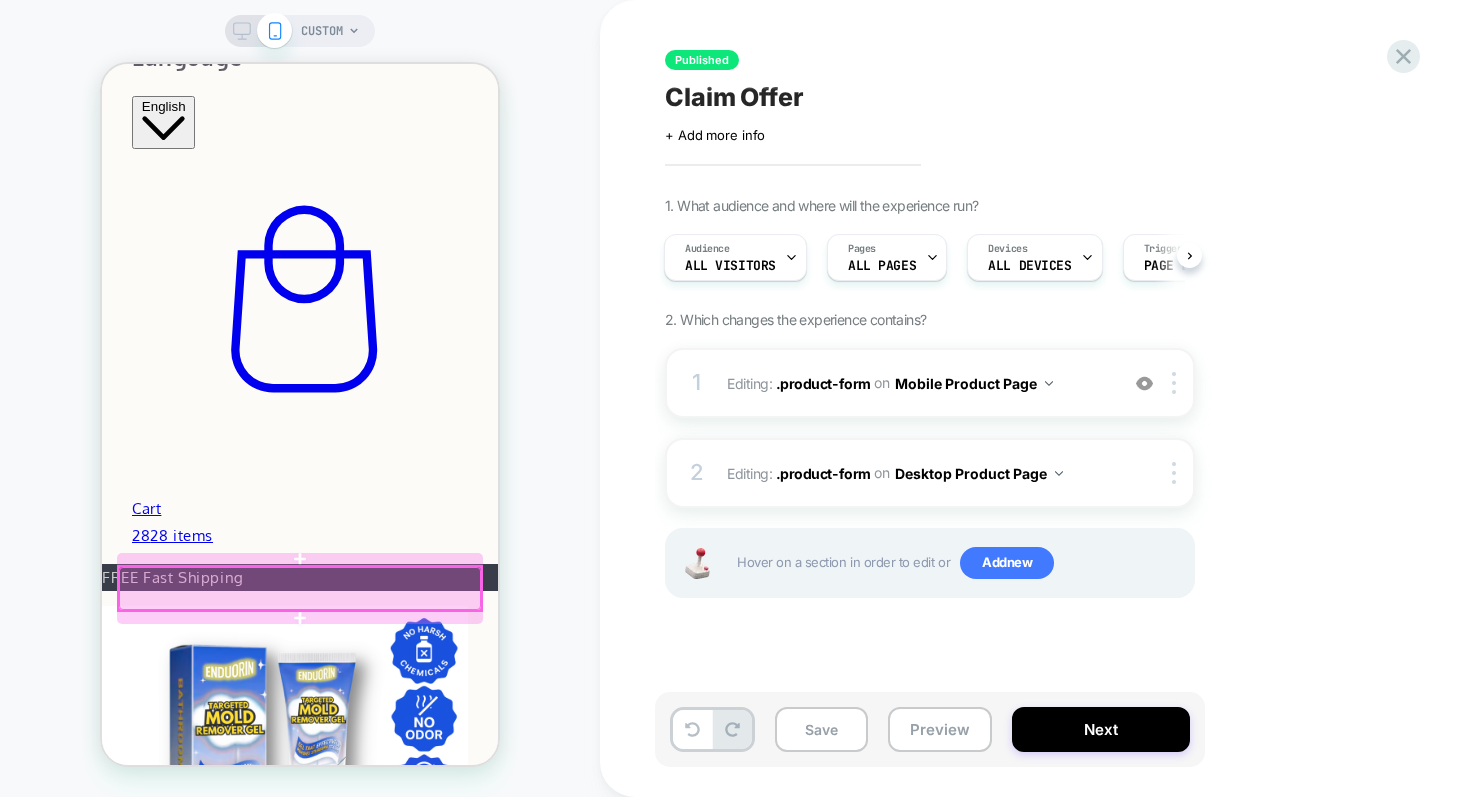 scroll, scrollTop: 0, scrollLeft: 0, axis: both 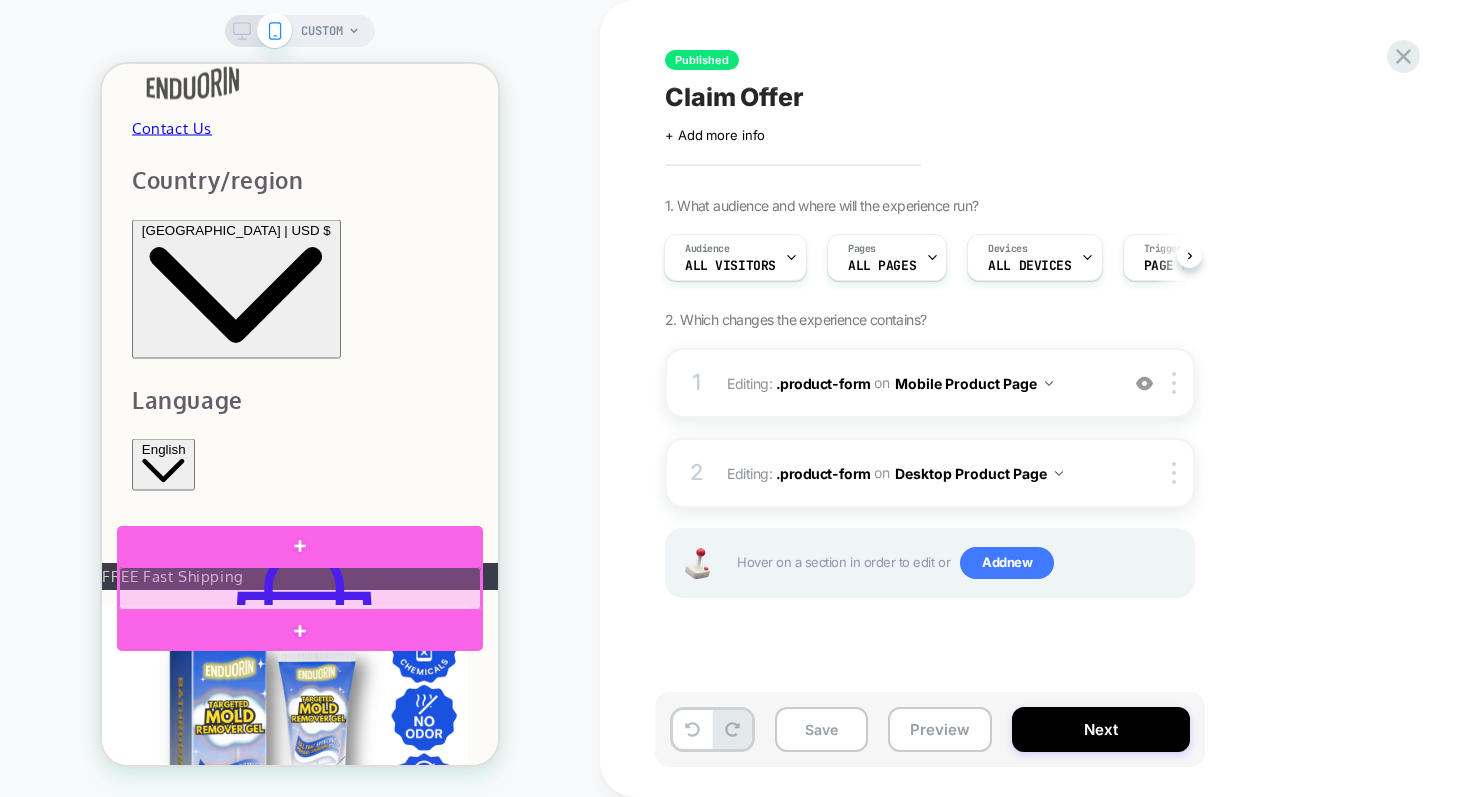 click at bounding box center [300, 588] 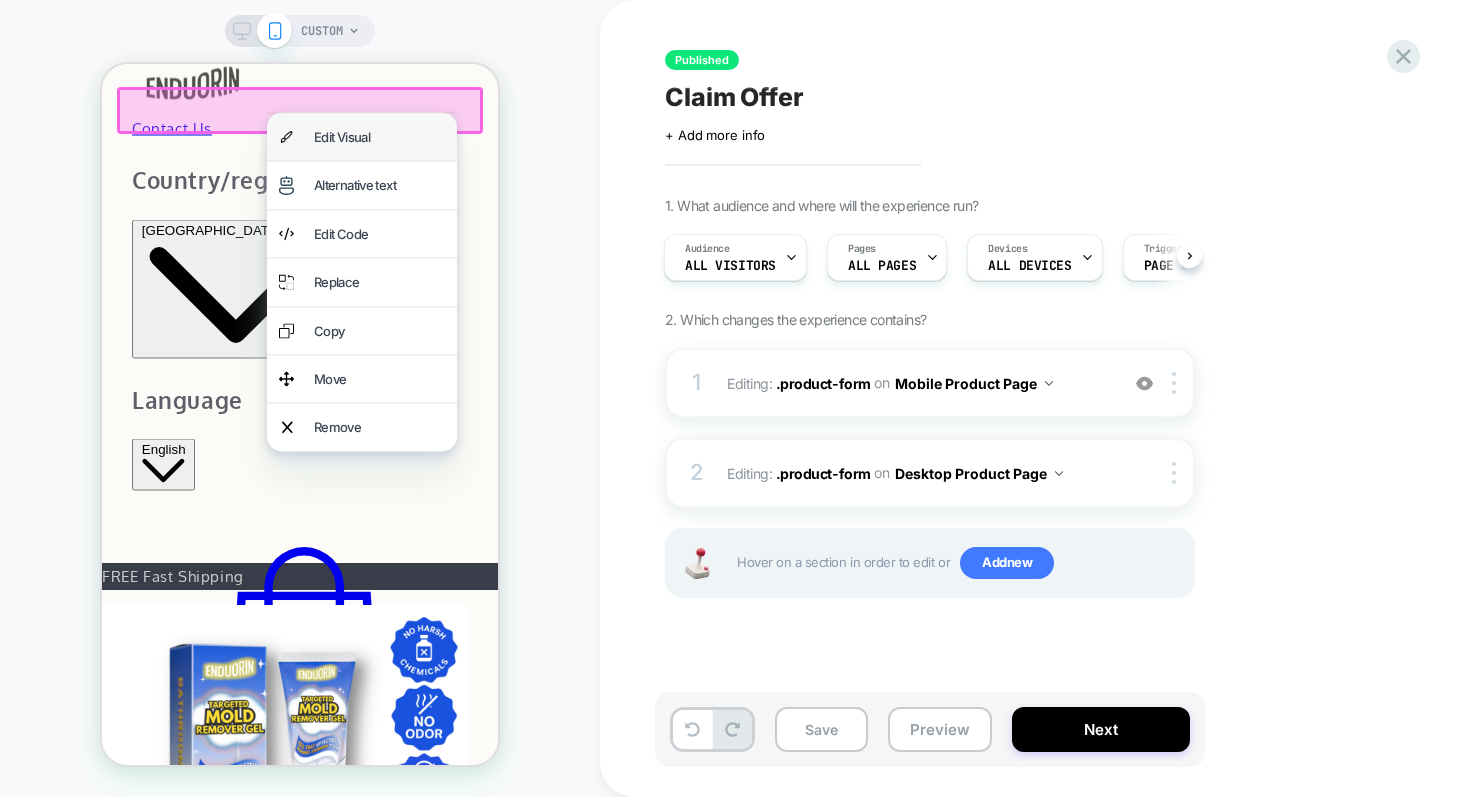 click on "Edit Visual" at bounding box center [379, 137] 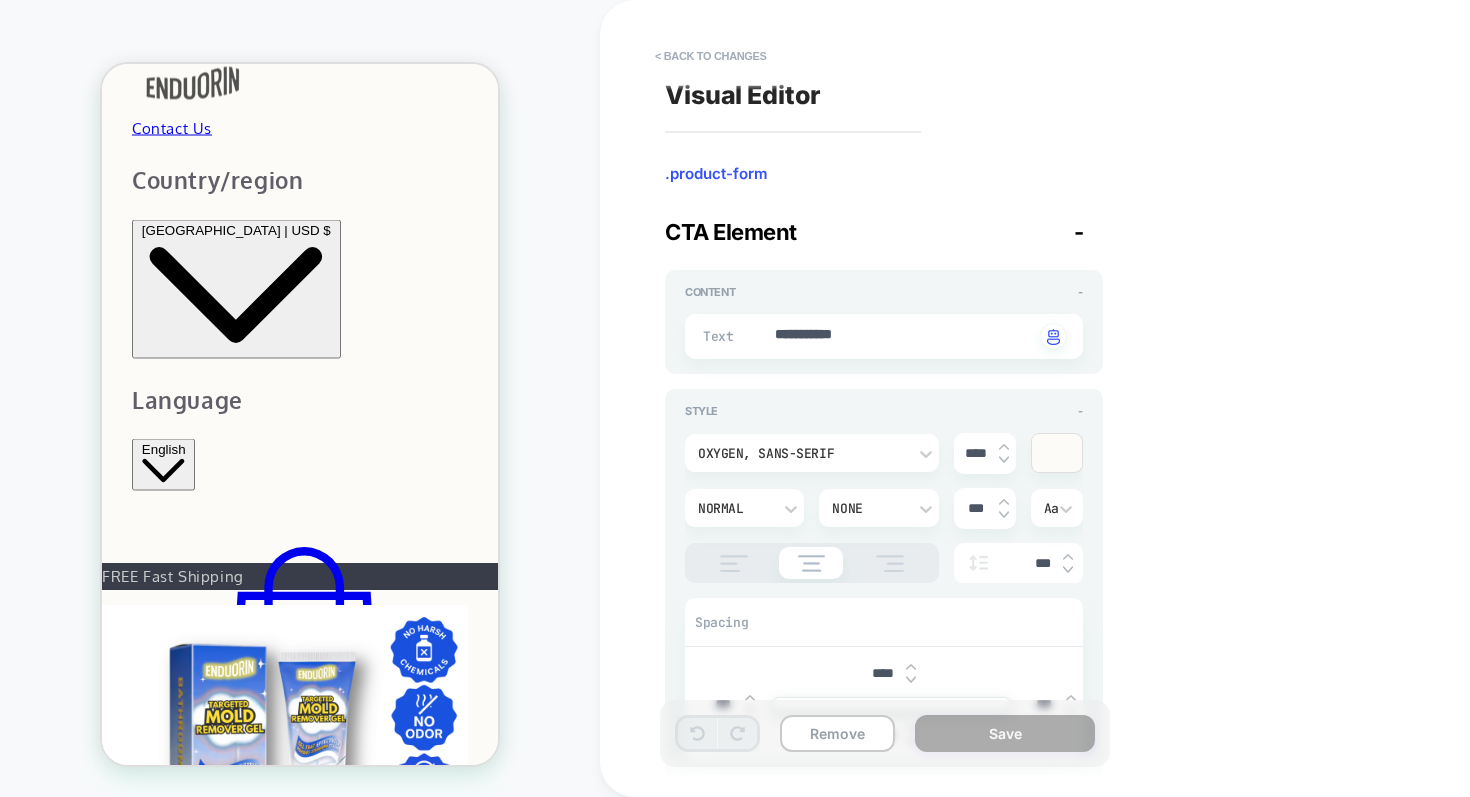 click on "**********" at bounding box center [884, 336] 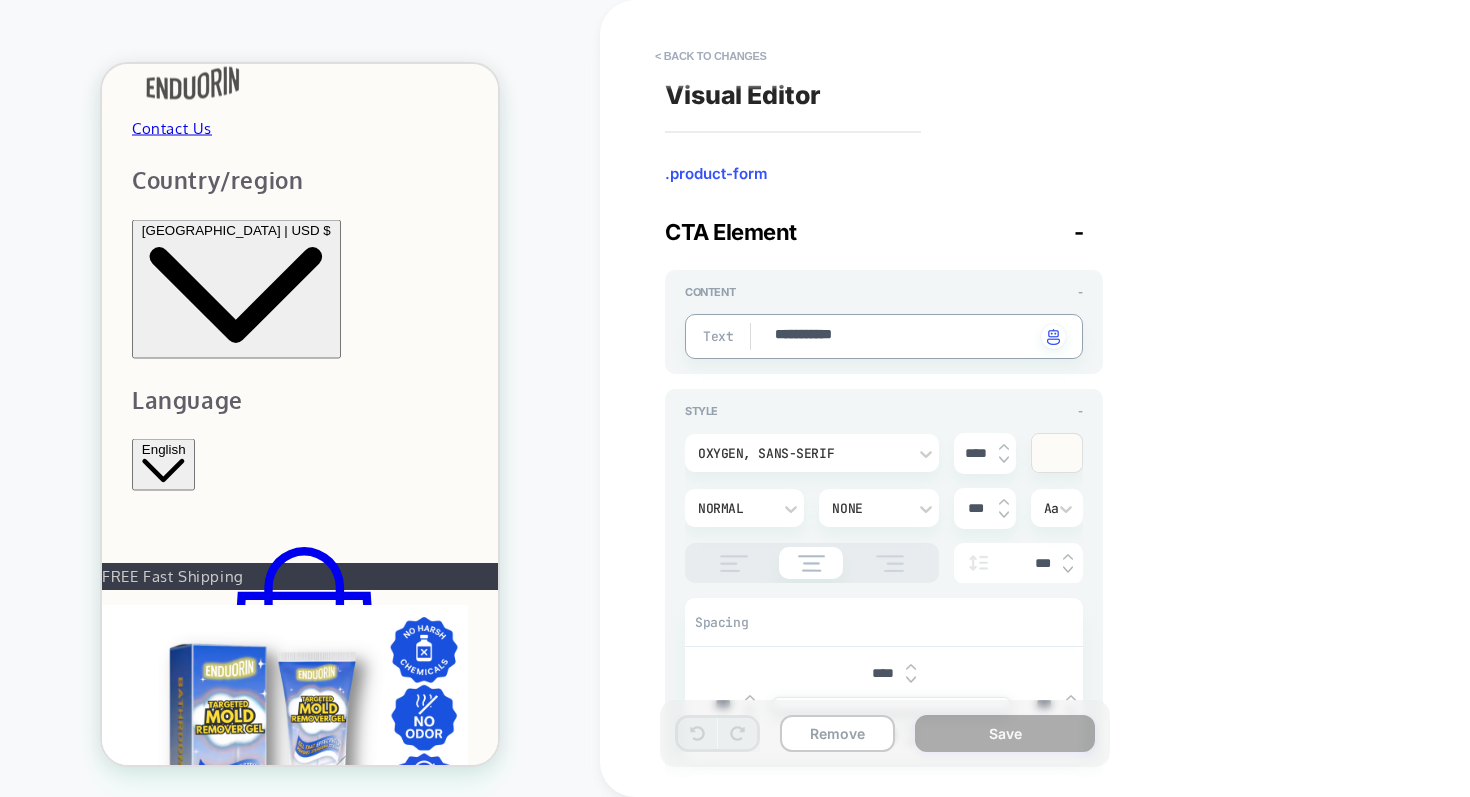 click on "**********" at bounding box center [904, 336] 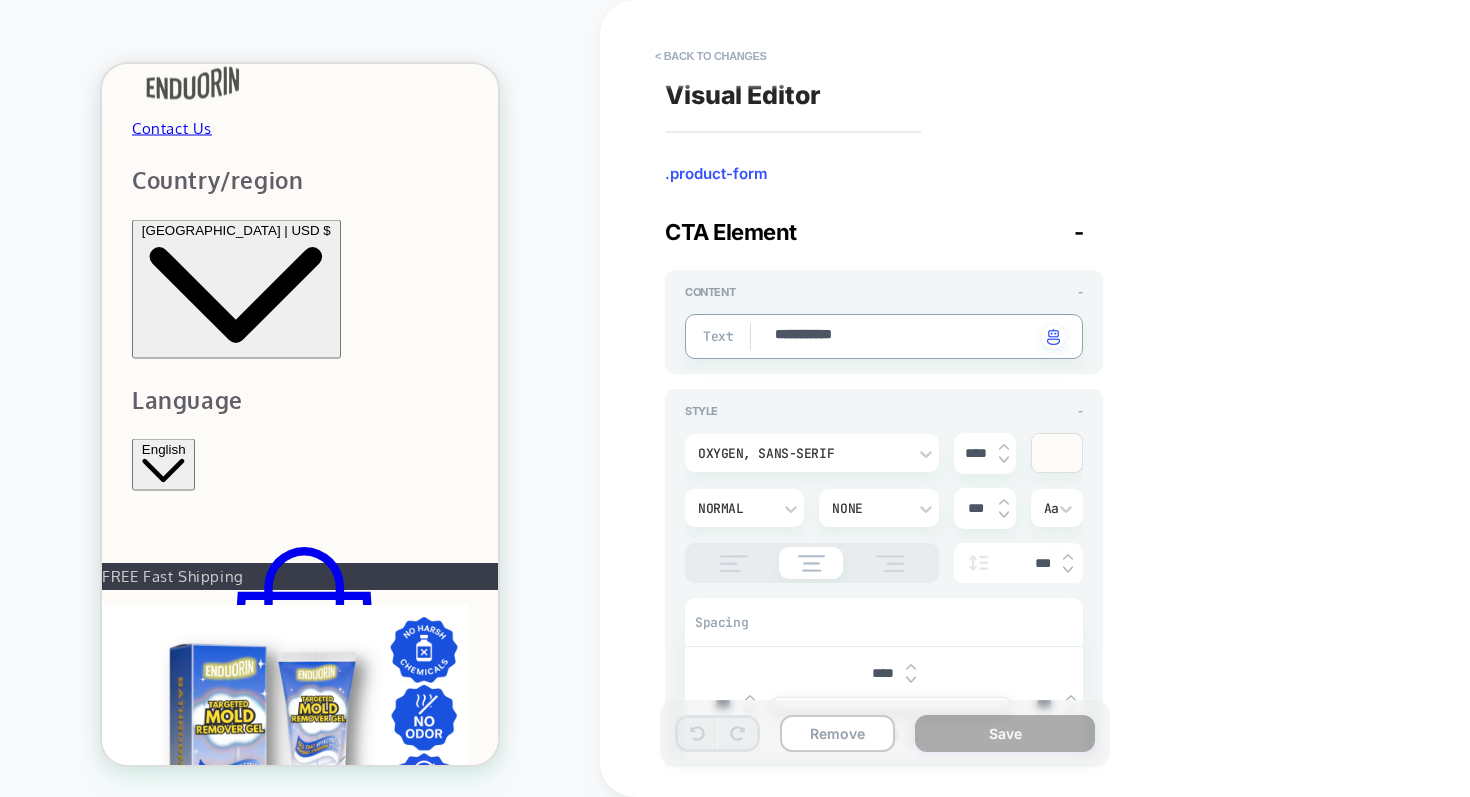 click on "**********" at bounding box center (904, 336) 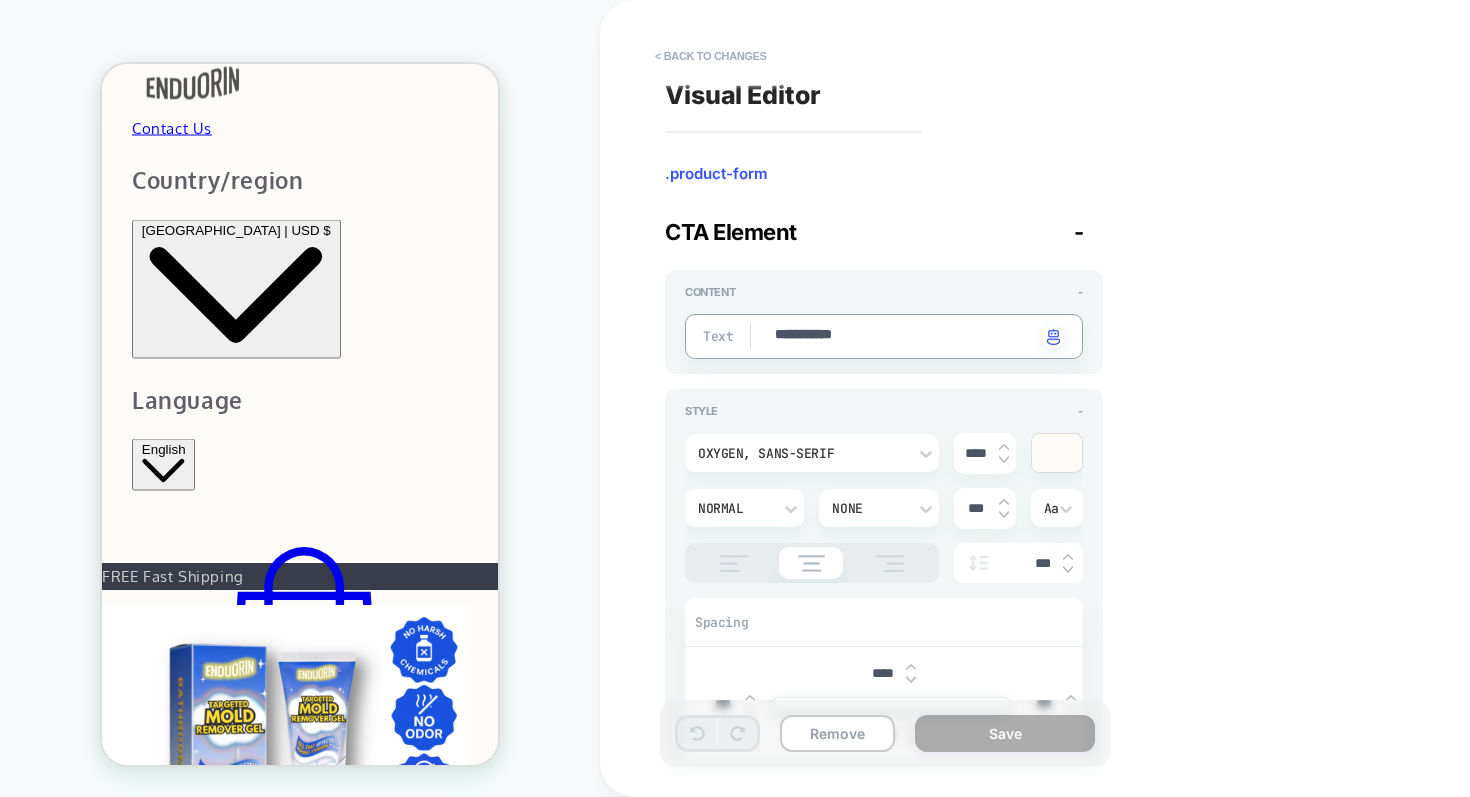 type on "**********" 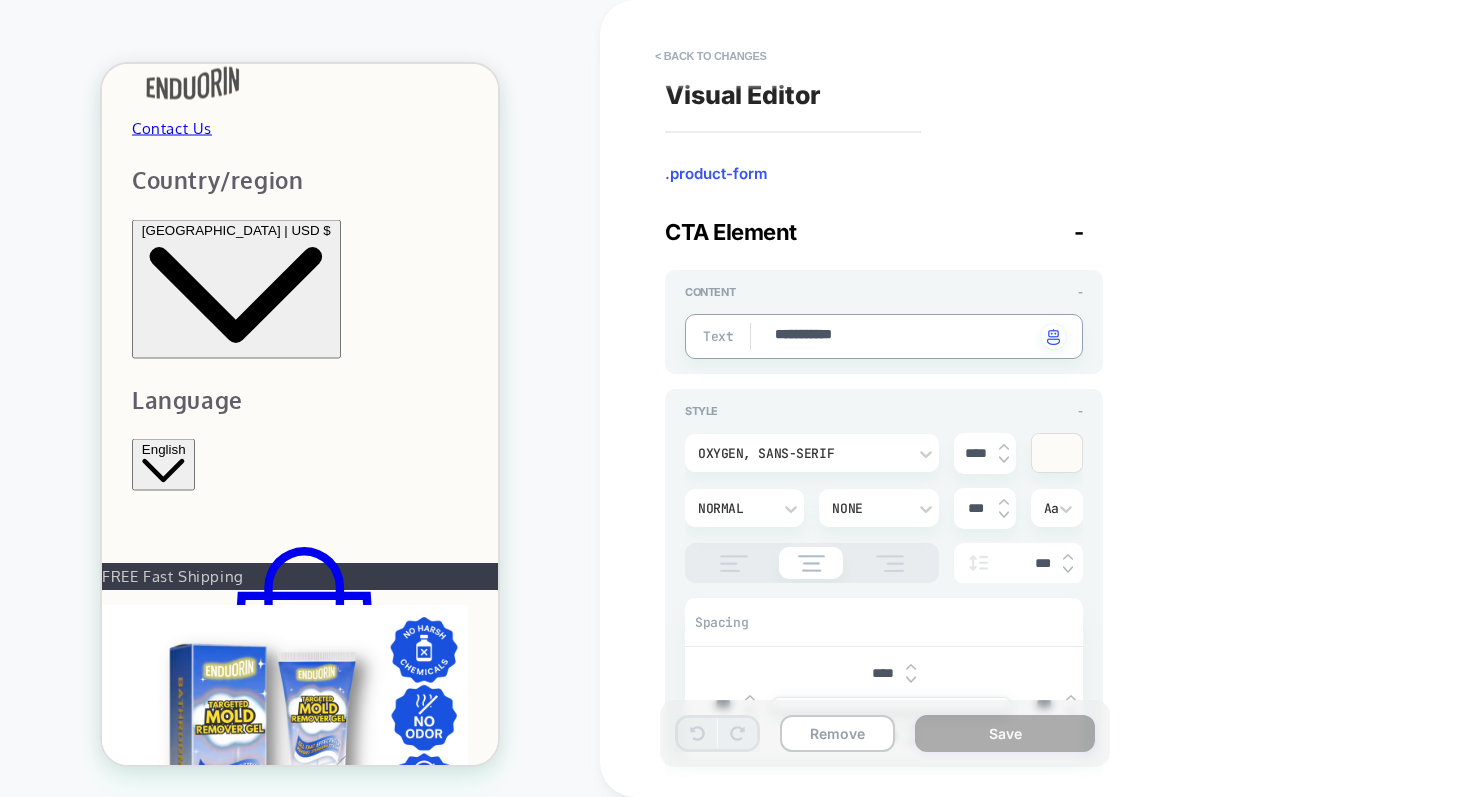 type on "*" 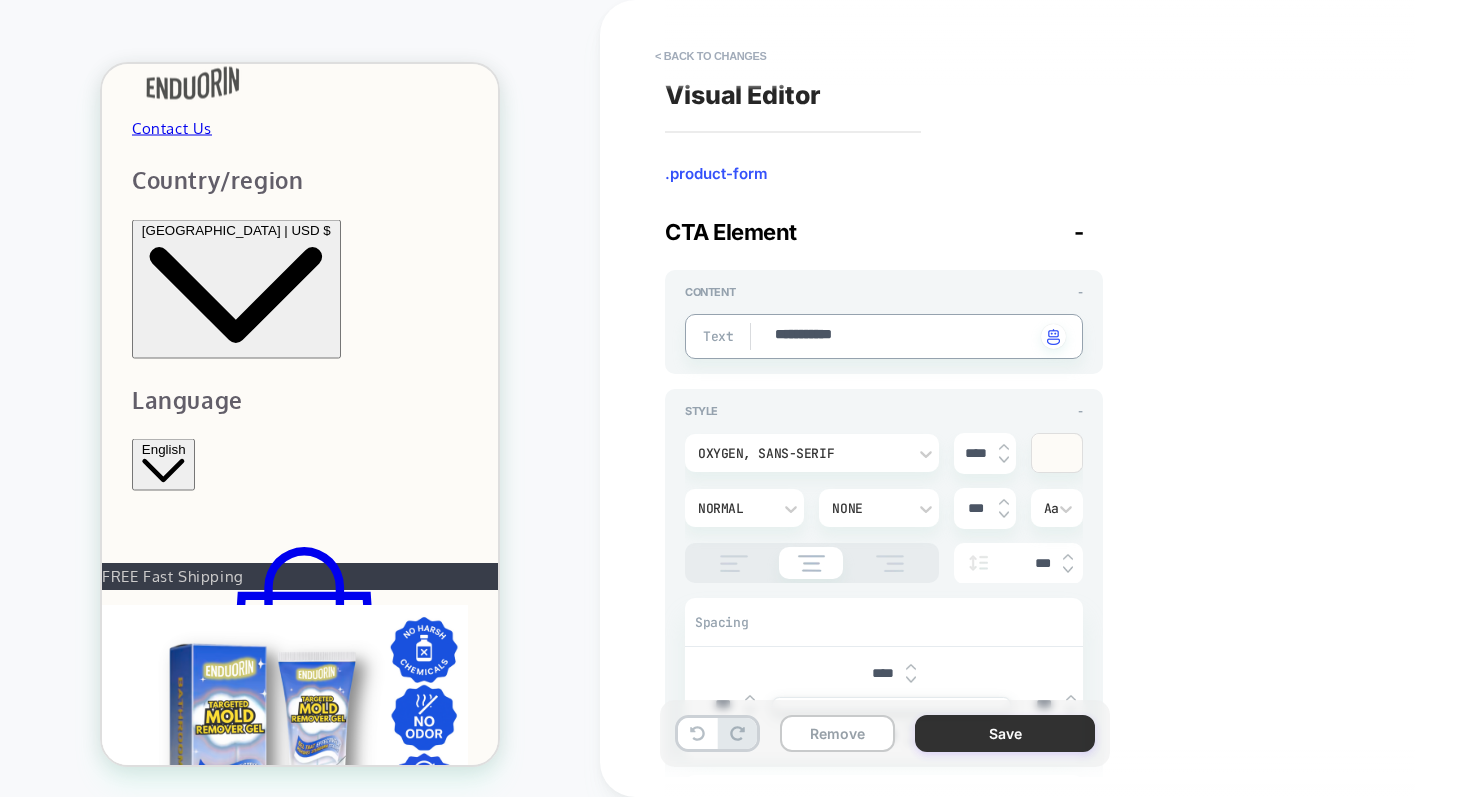 type on "**********" 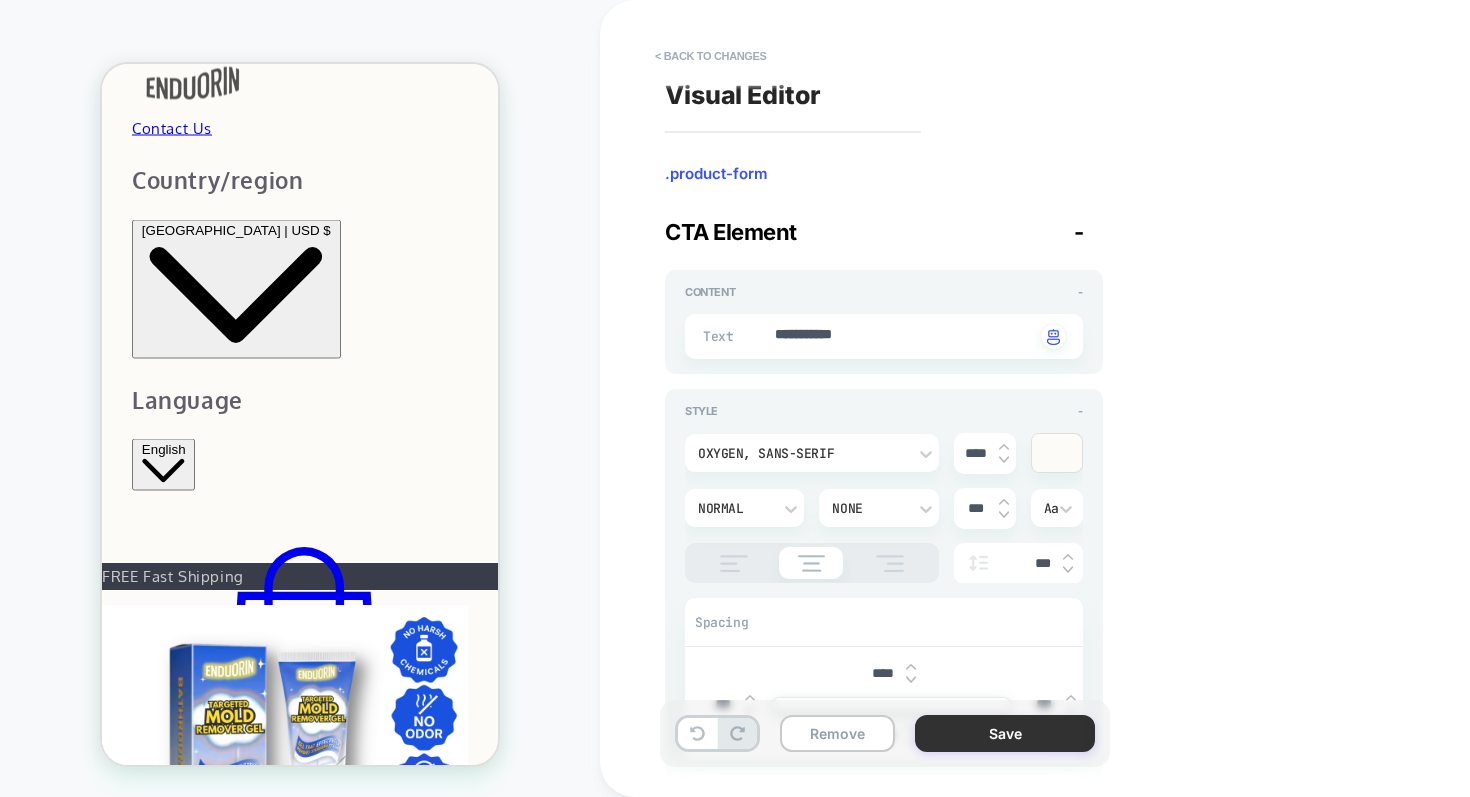 type on "*" 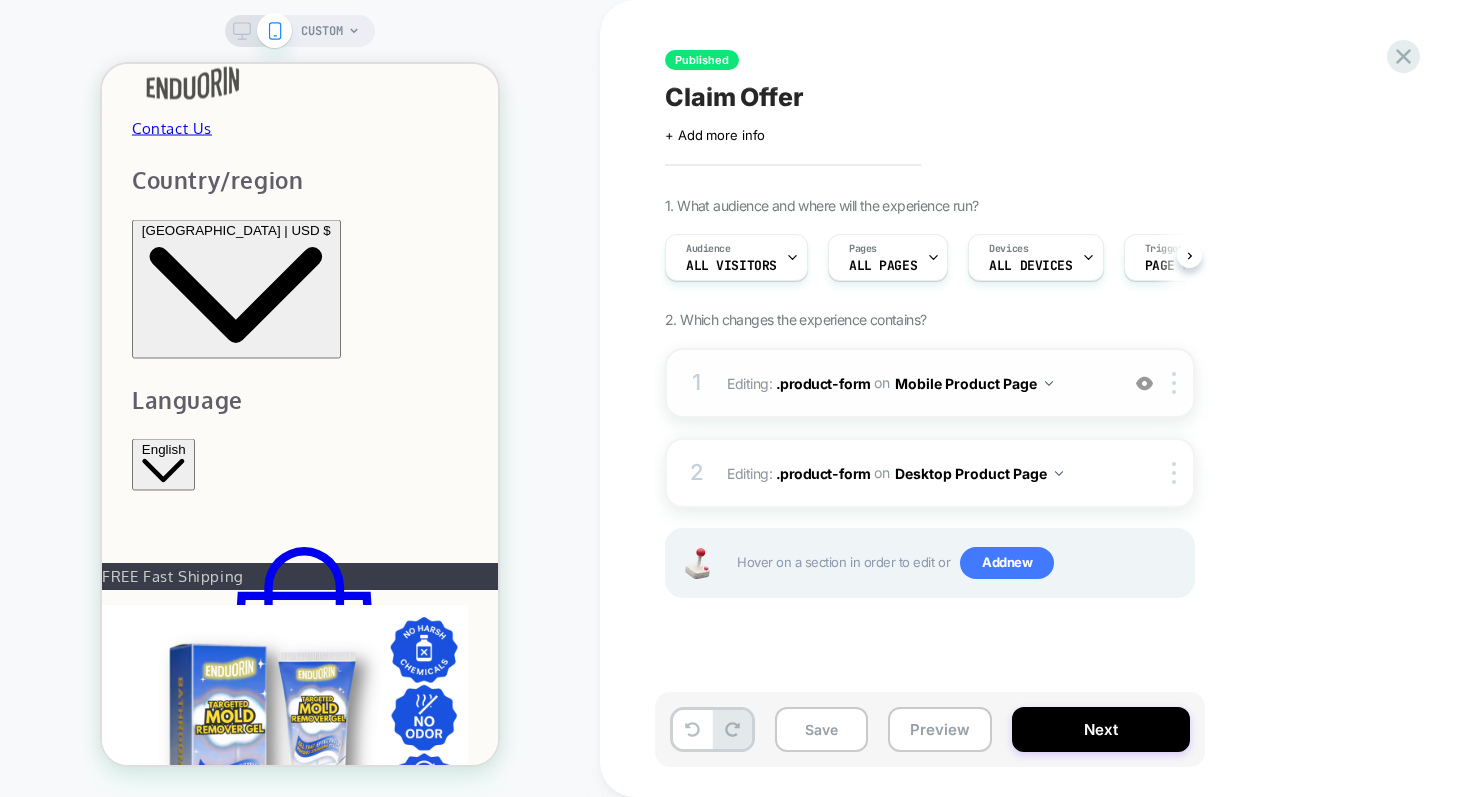scroll, scrollTop: 0, scrollLeft: 1, axis: horizontal 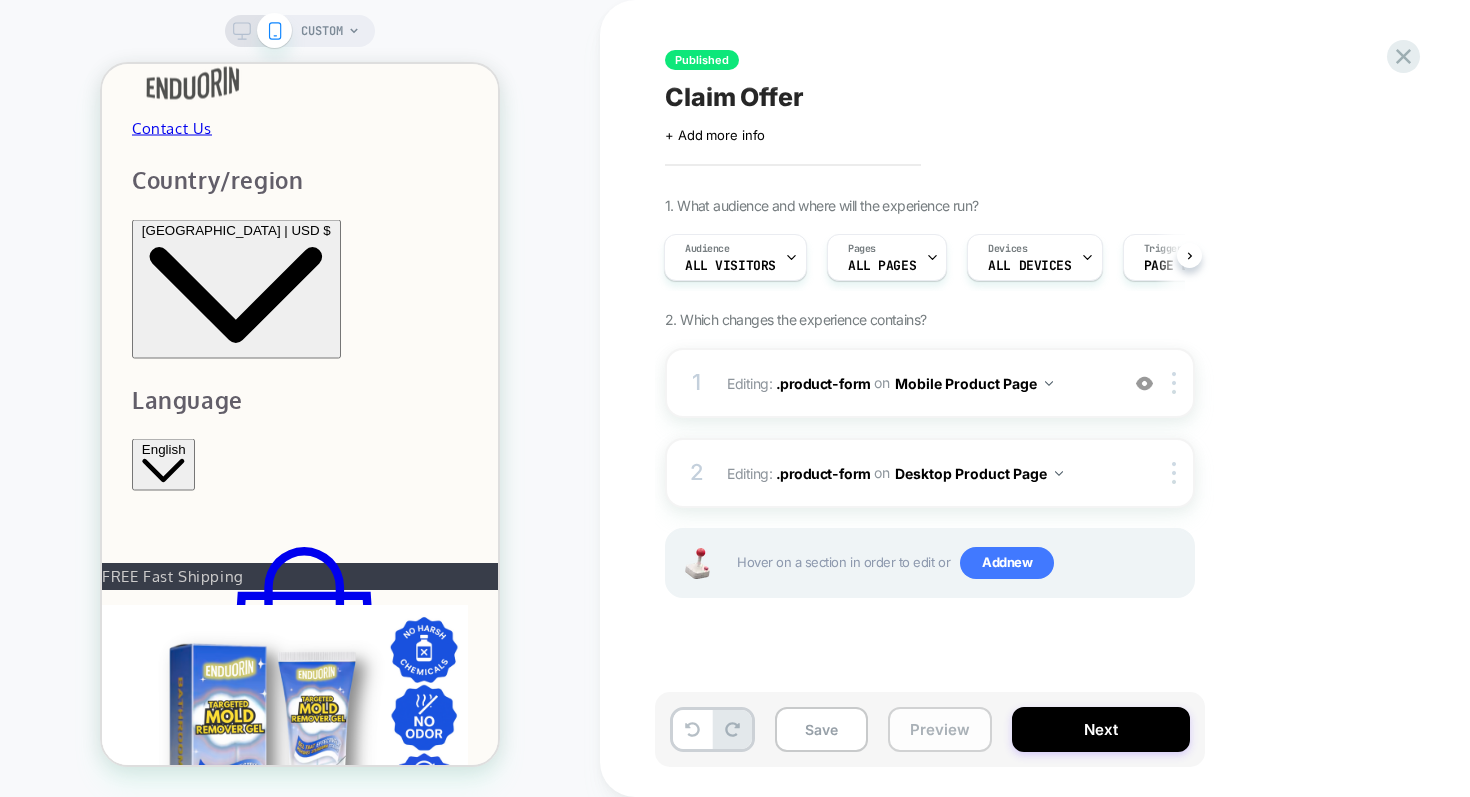 click on "Preview" at bounding box center (940, 729) 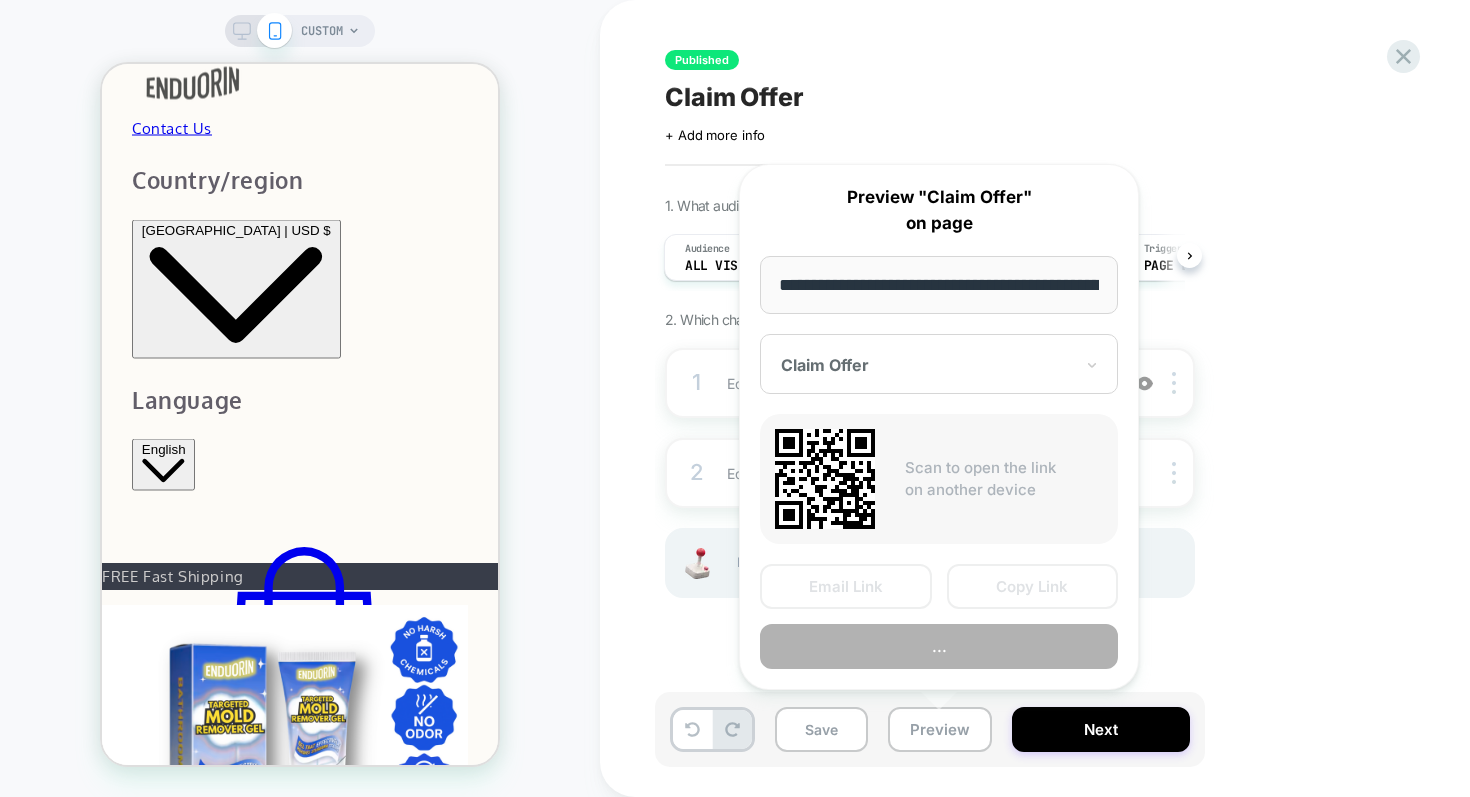 scroll, scrollTop: 0, scrollLeft: 277, axis: horizontal 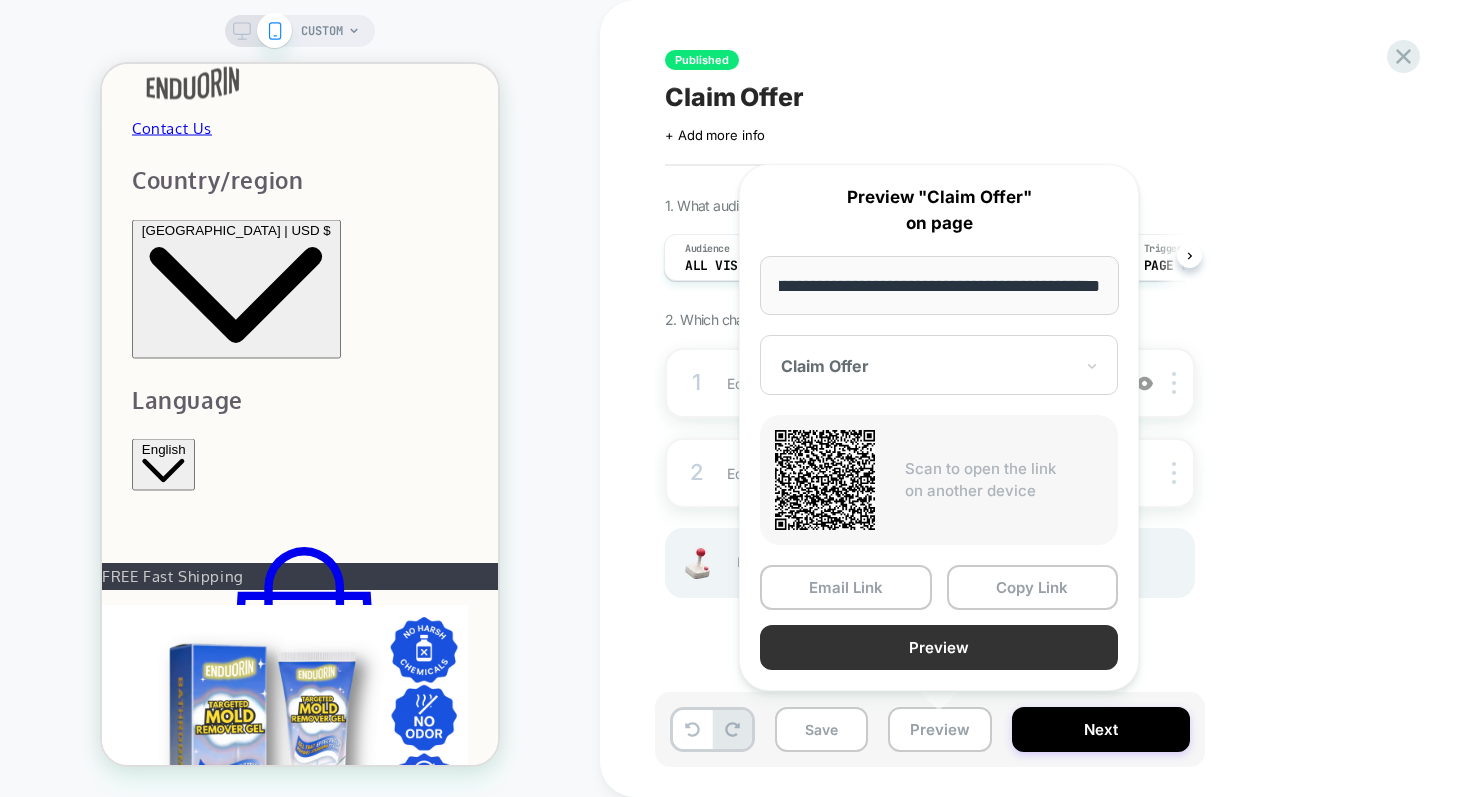 click on "Preview" at bounding box center (939, 647) 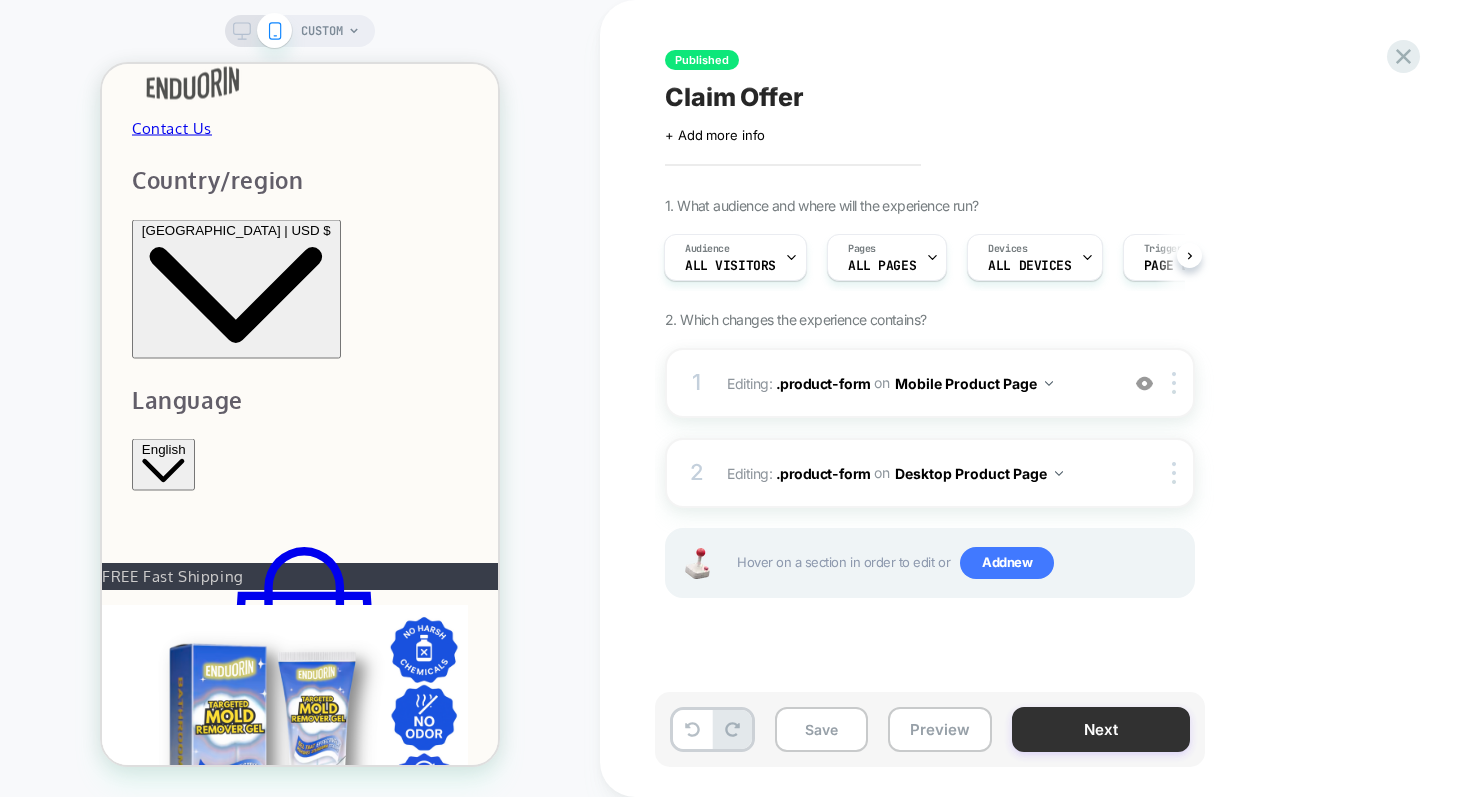 click on "Next" at bounding box center [1101, 729] 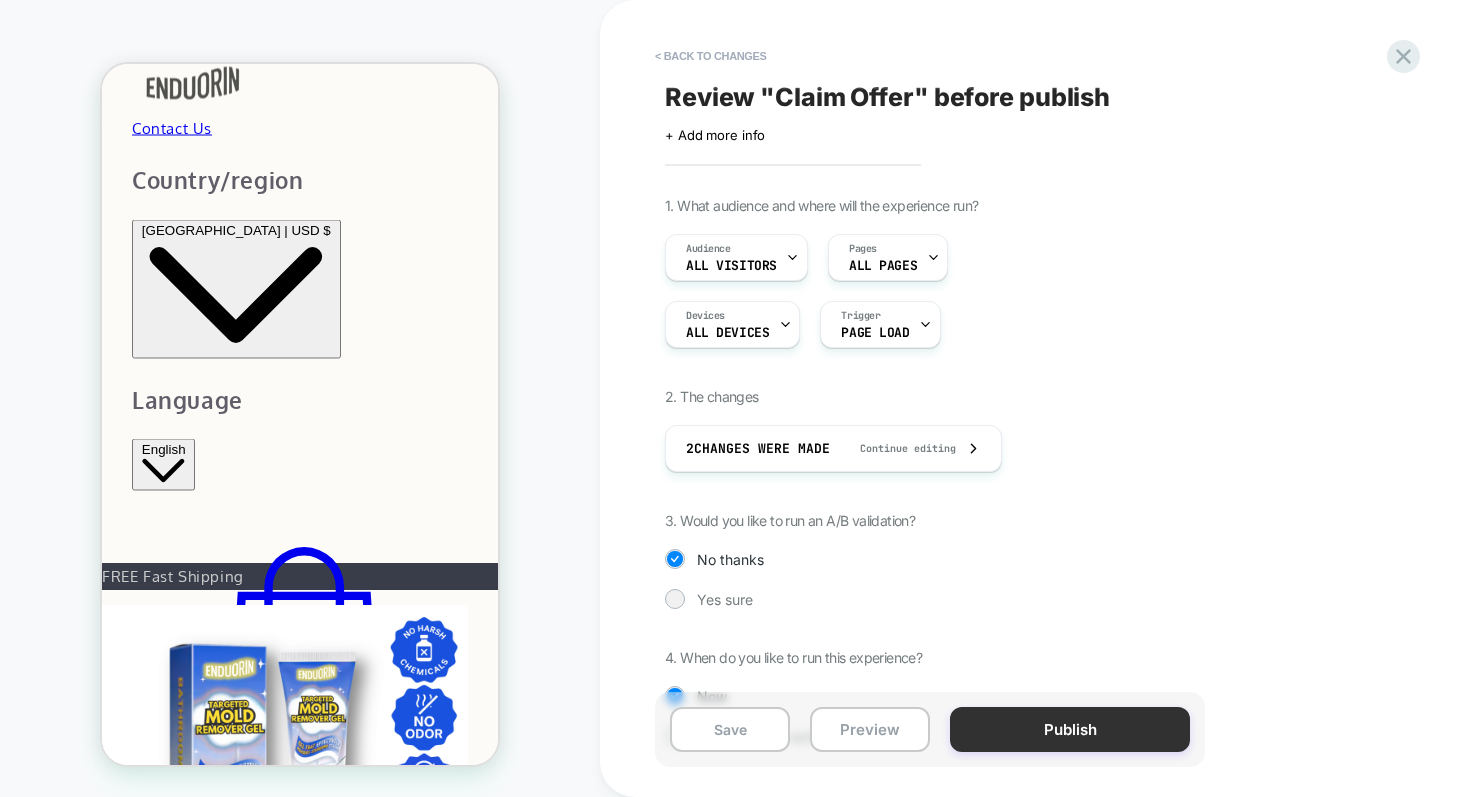 click on "Publish" at bounding box center [1070, 729] 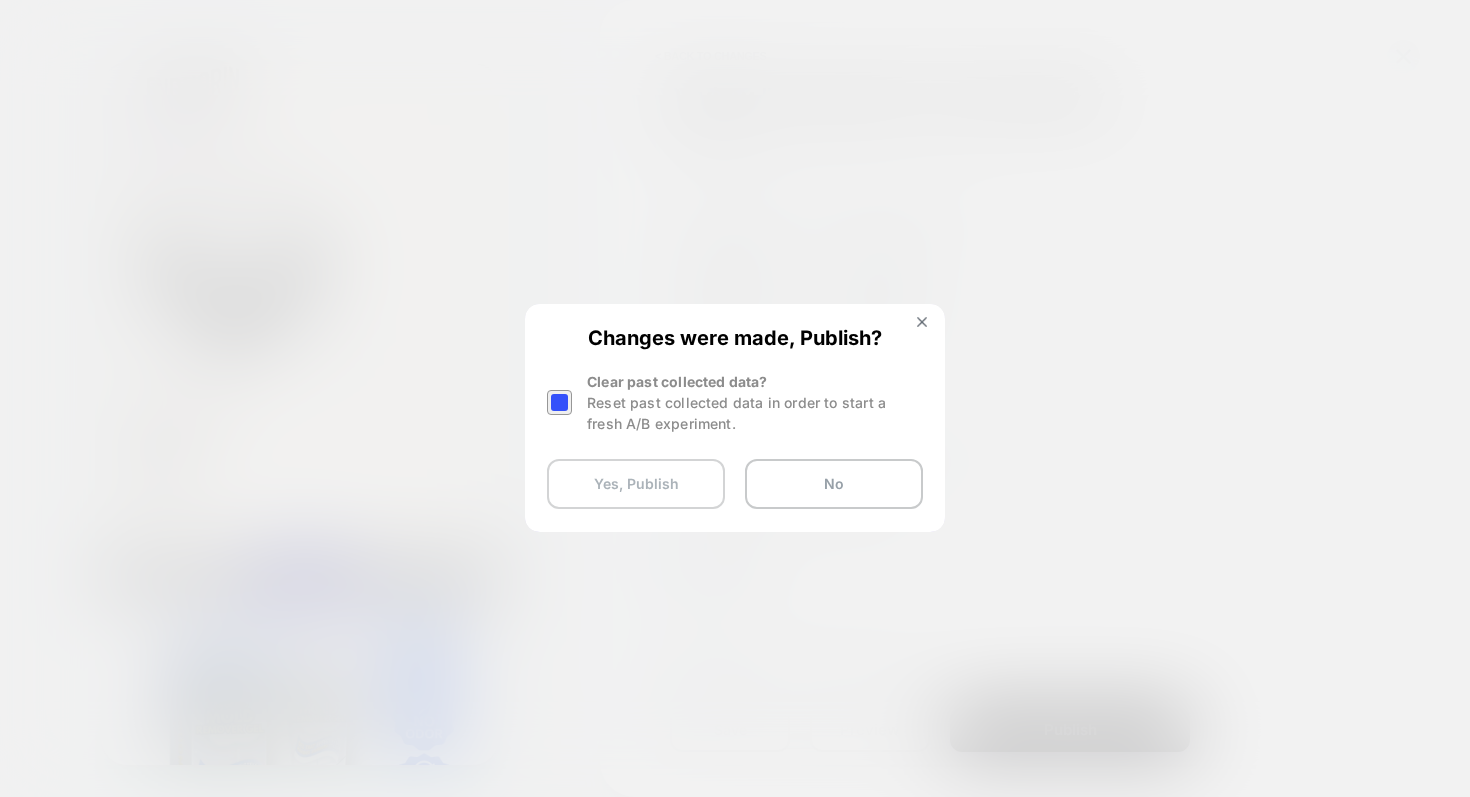 click on "Yes, Publish" at bounding box center (636, 484) 